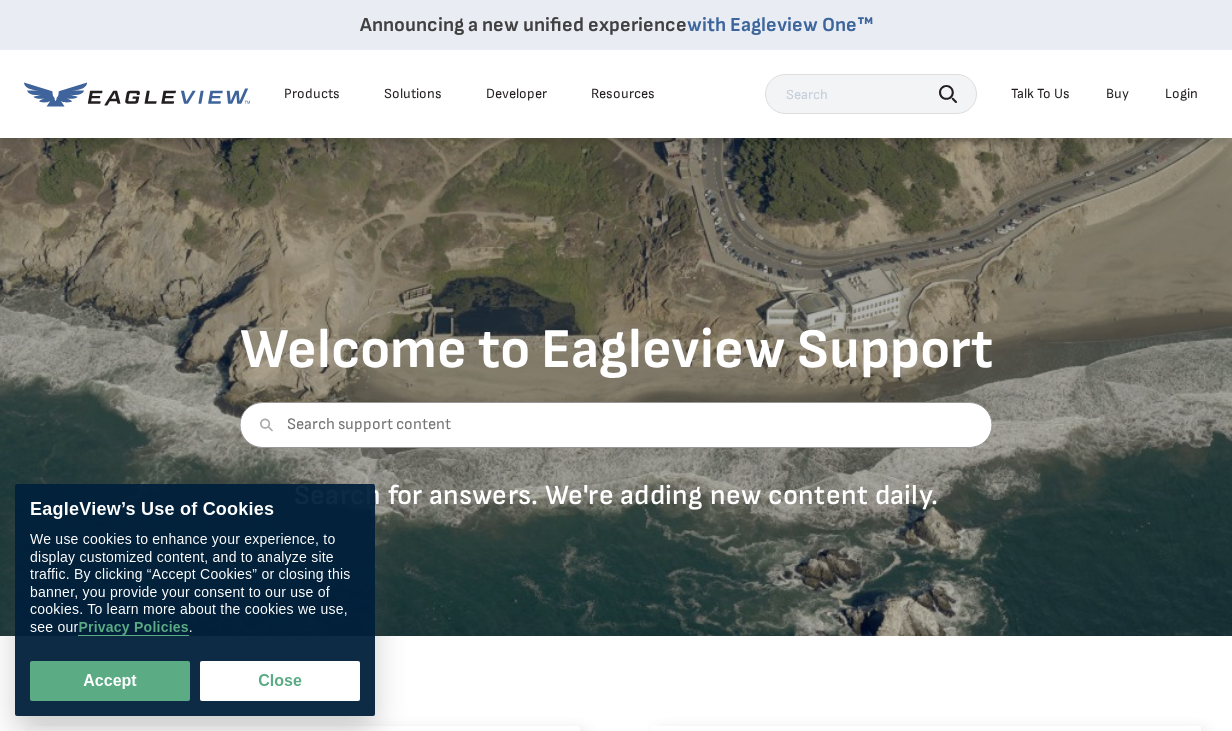 scroll, scrollTop: 0, scrollLeft: 0, axis: both 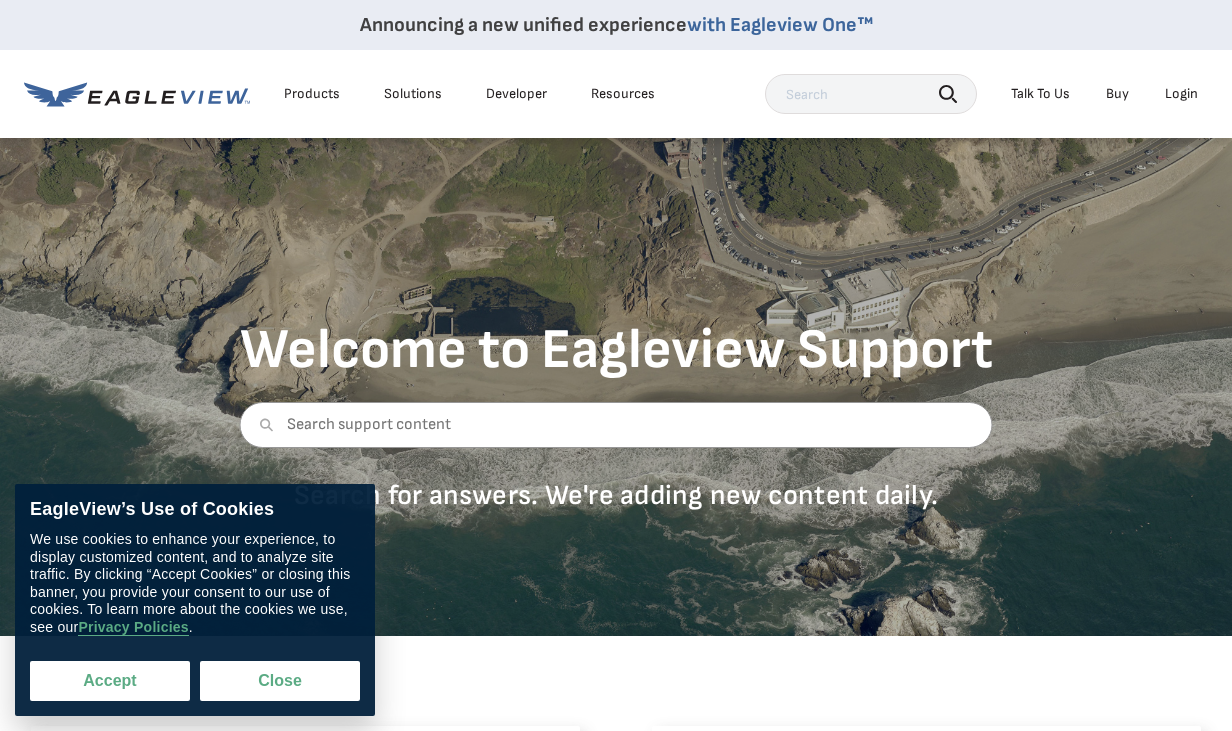 click on "Accept" at bounding box center [110, 681] 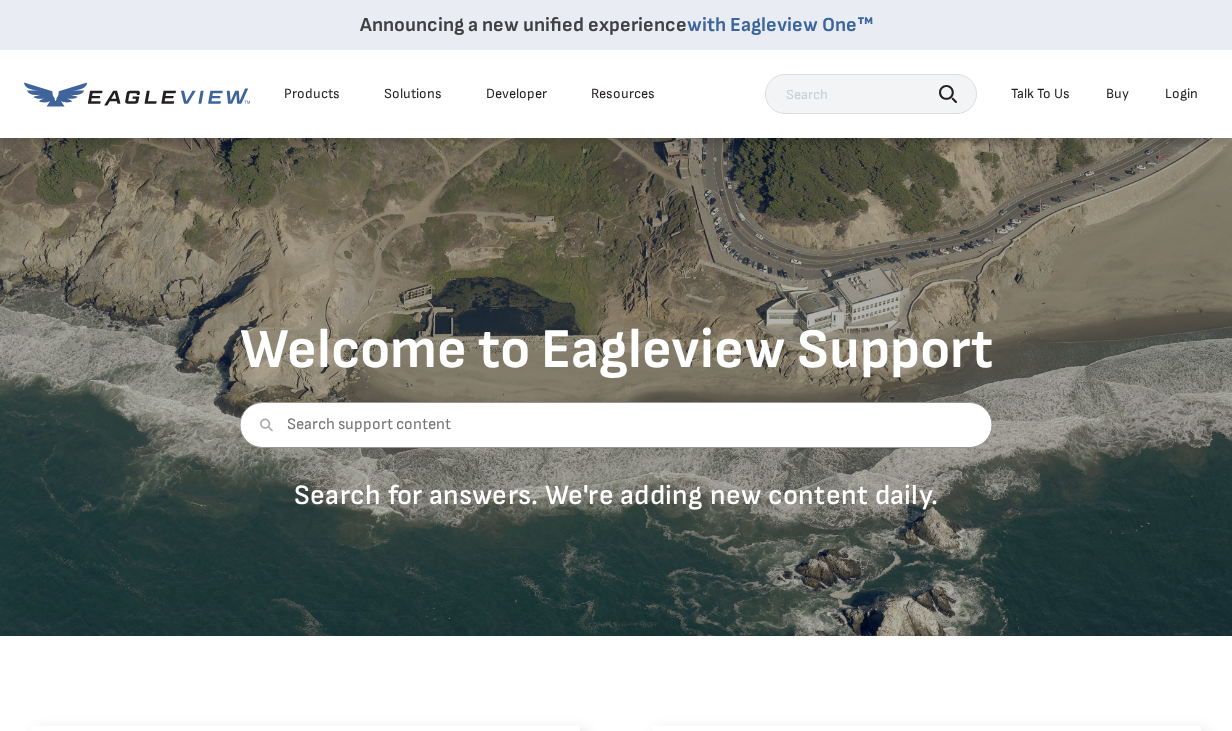 click on "Login" at bounding box center (1181, 94) 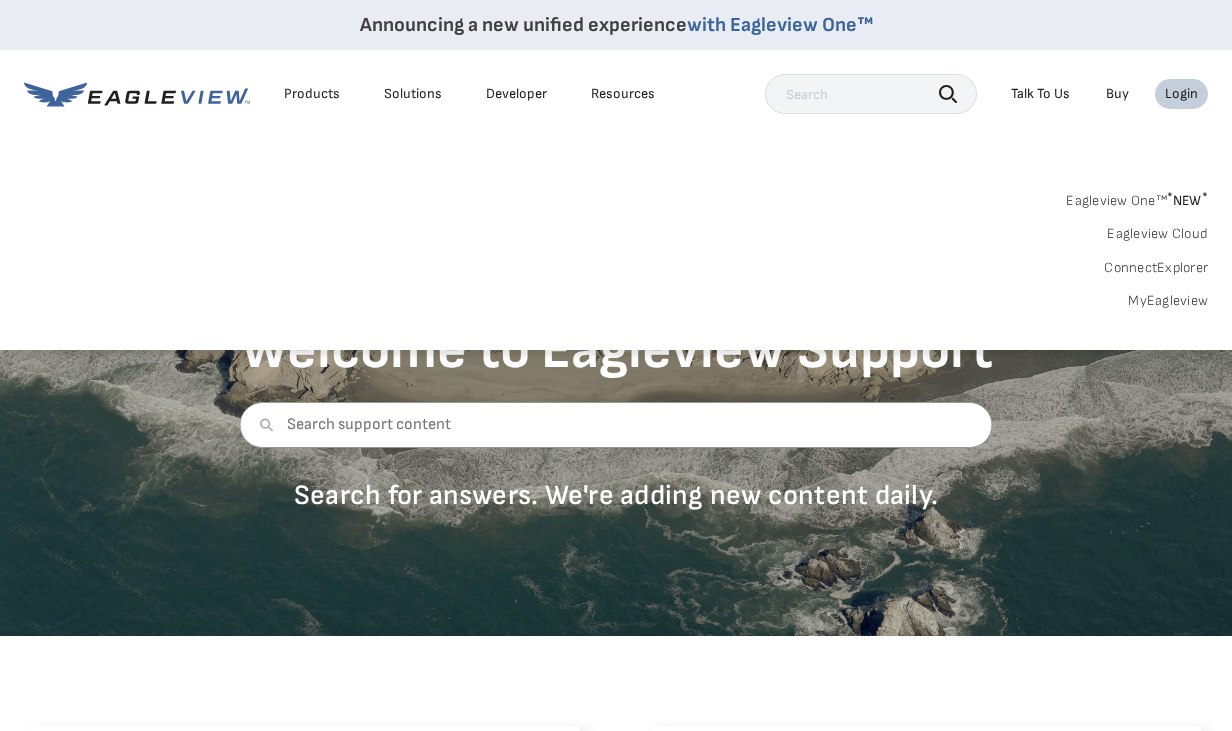 click on "MyEagleview" at bounding box center [1168, 301] 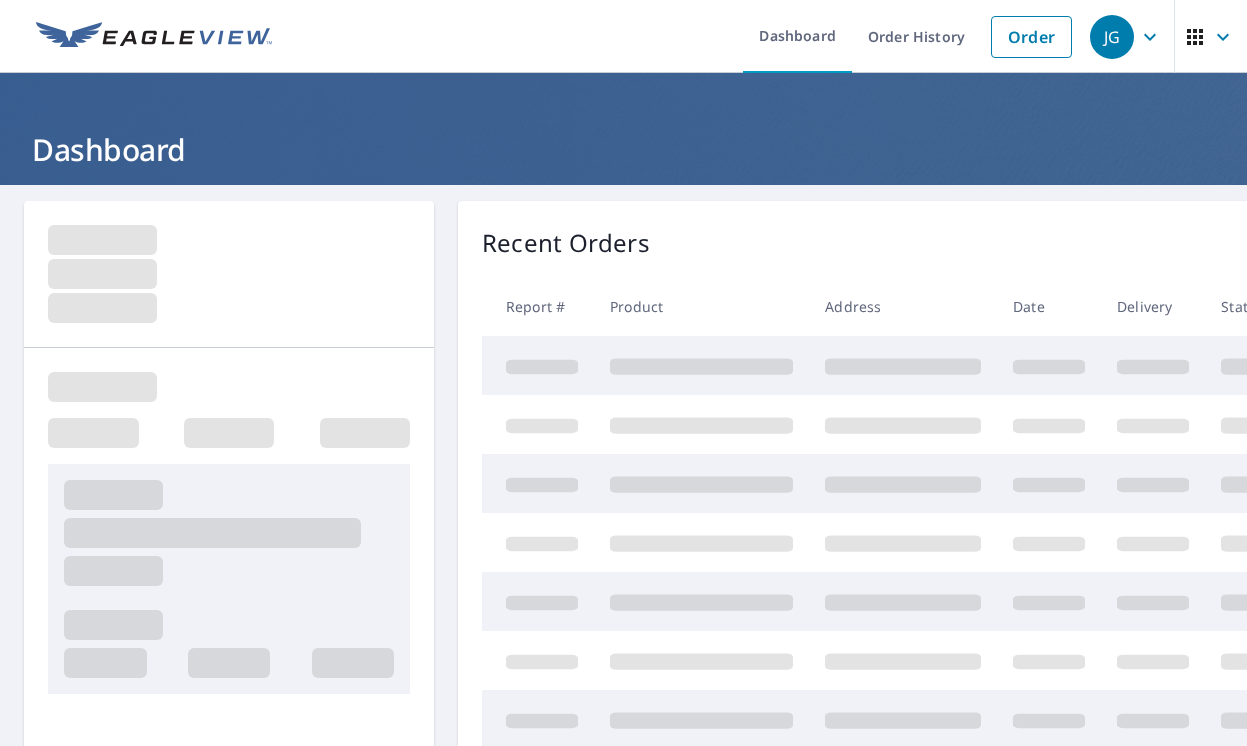 scroll, scrollTop: 0, scrollLeft: 0, axis: both 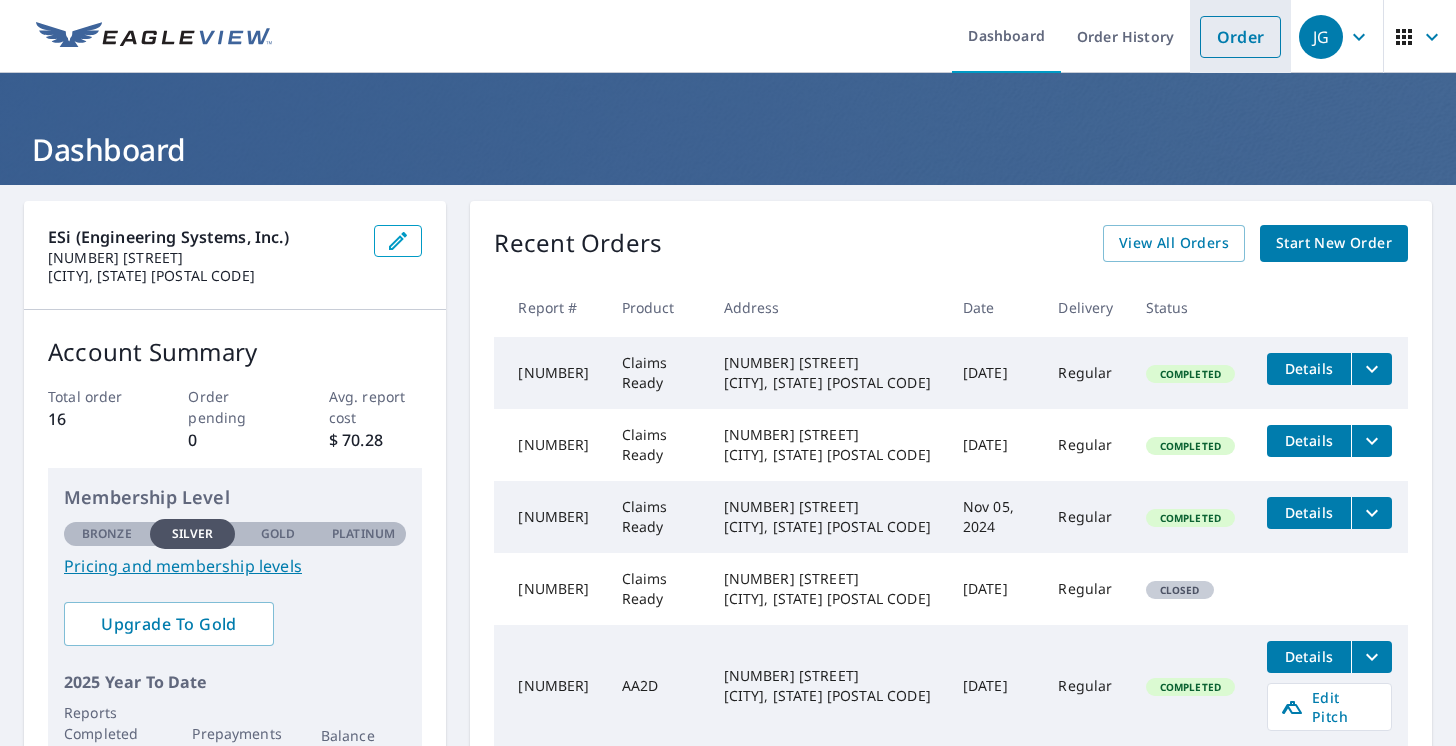 drag, startPoint x: 1228, startPoint y: 43, endPoint x: 1228, endPoint y: 56, distance: 13 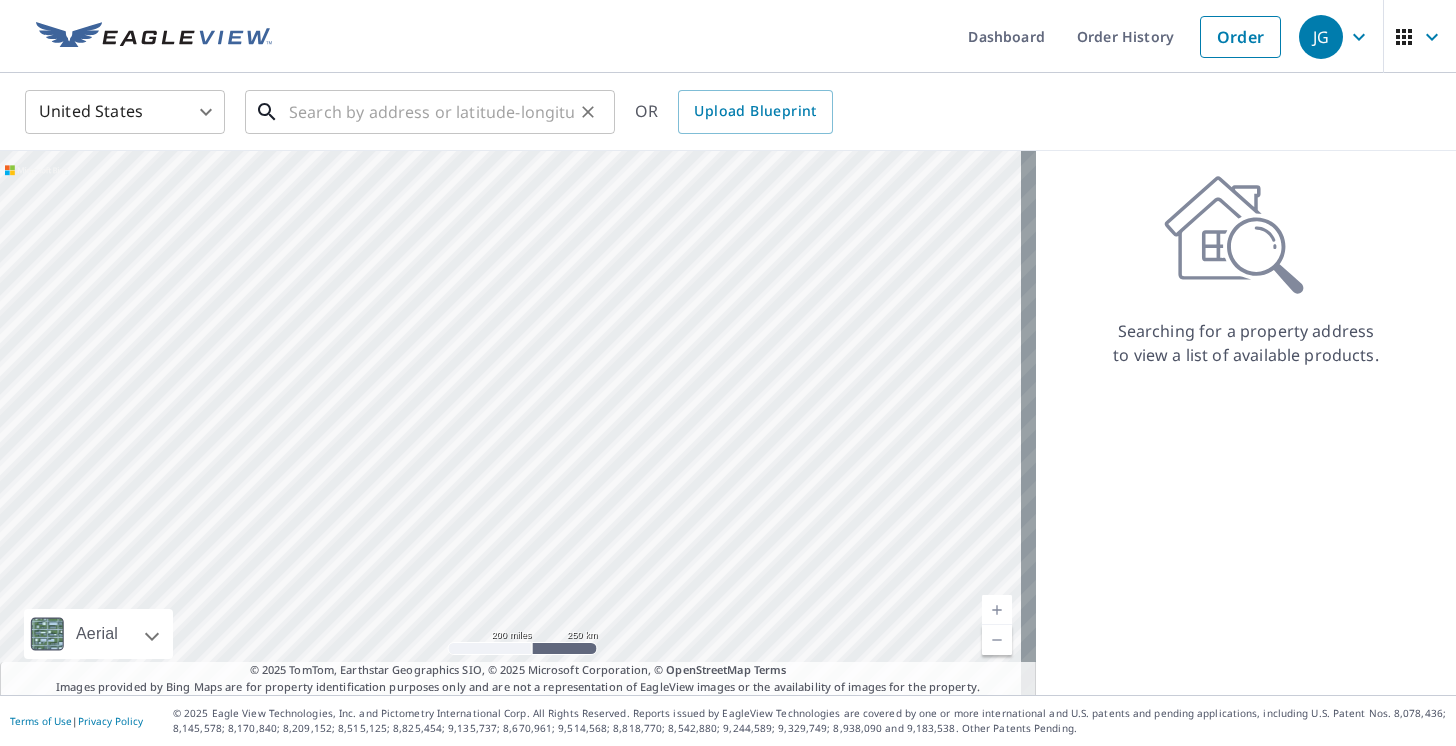 click at bounding box center [431, 112] 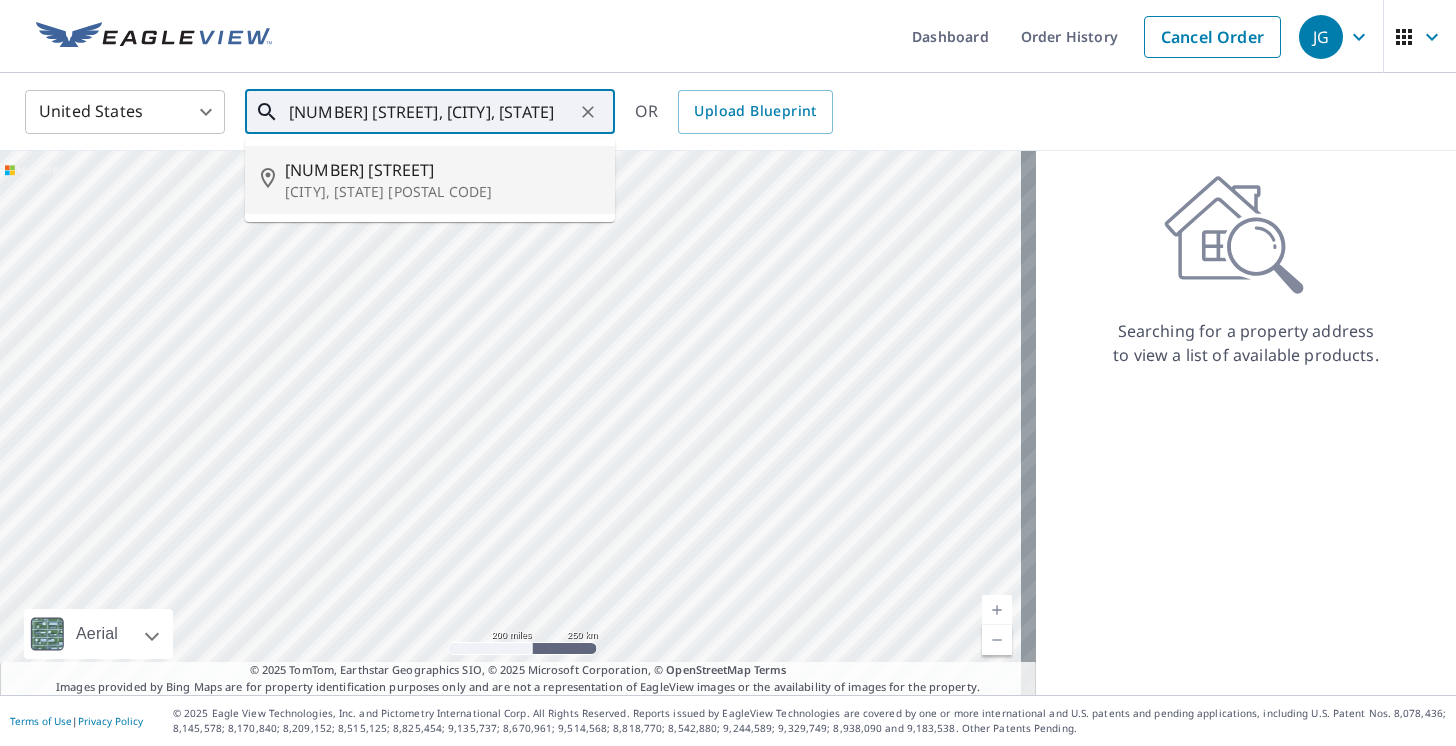 click on "[NUMBER] [STREET]" at bounding box center (442, 170) 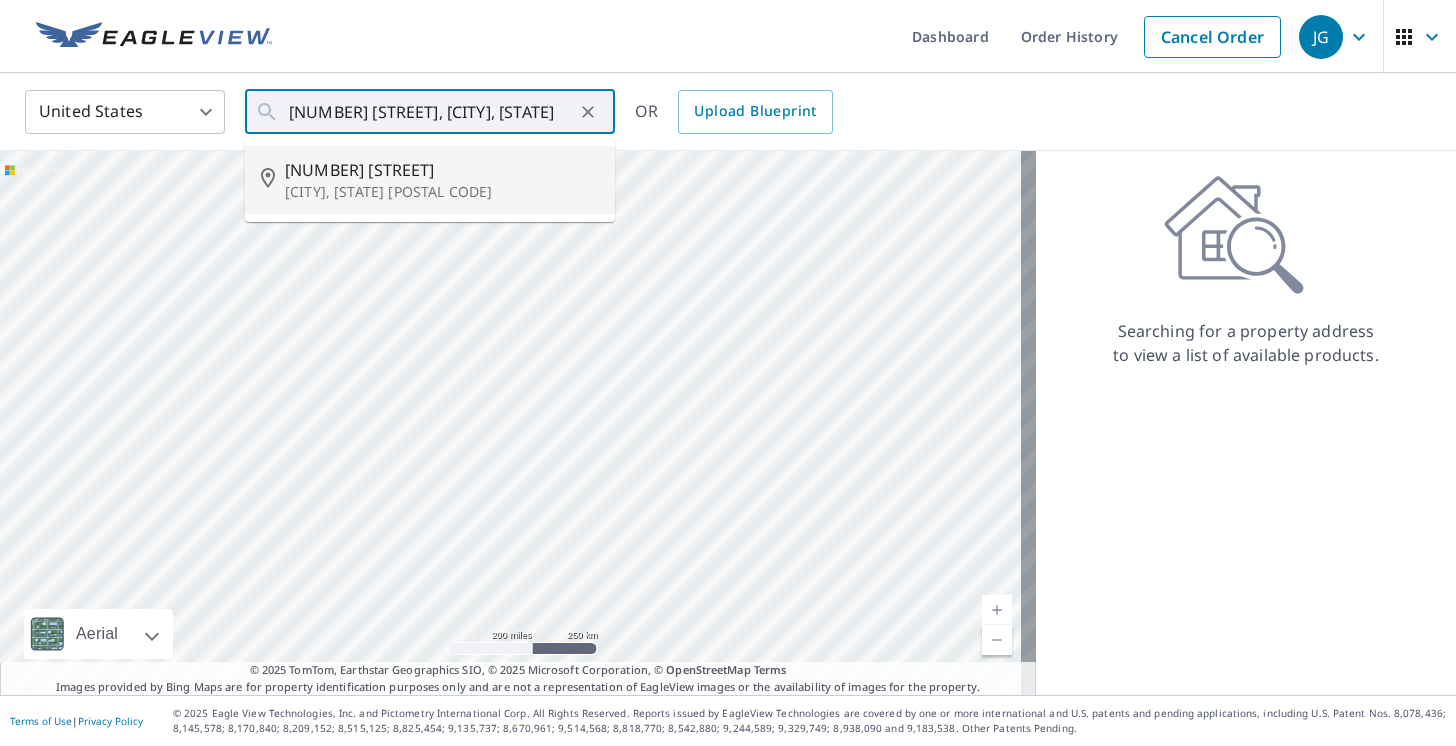 type on "[NUMBER] [STREET] [CITY], [STATE] [POSTAL CODE]" 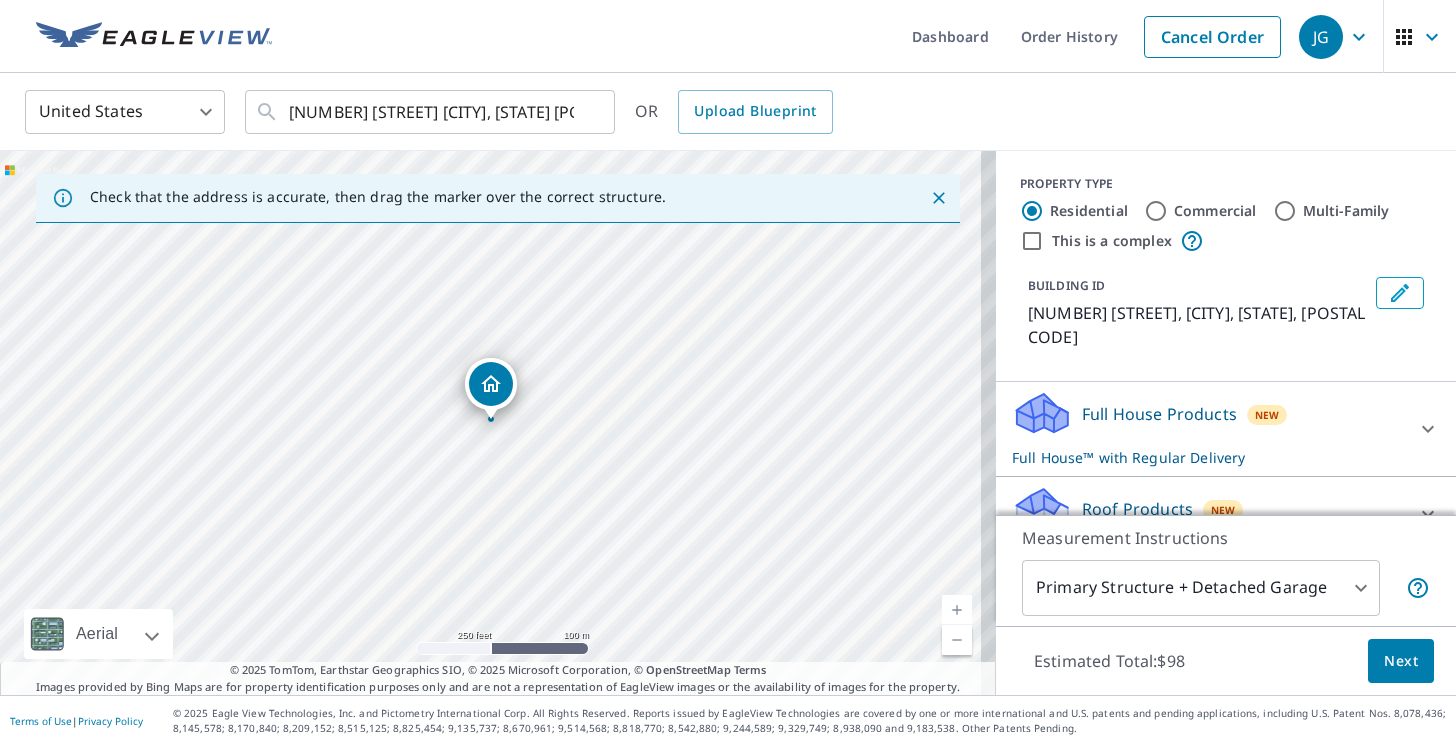 click on "Full House Products" at bounding box center [1159, 414] 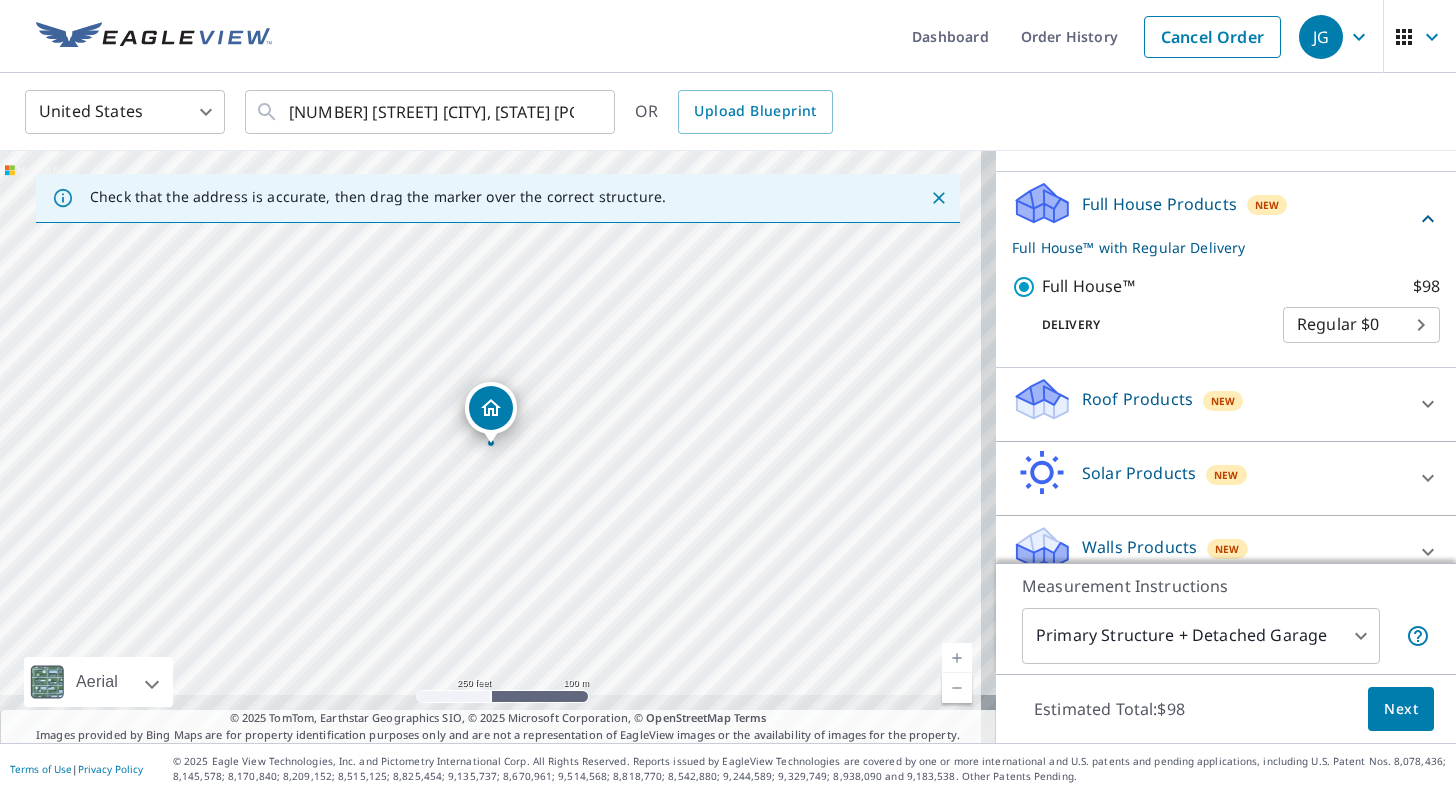 scroll, scrollTop: 213, scrollLeft: 0, axis: vertical 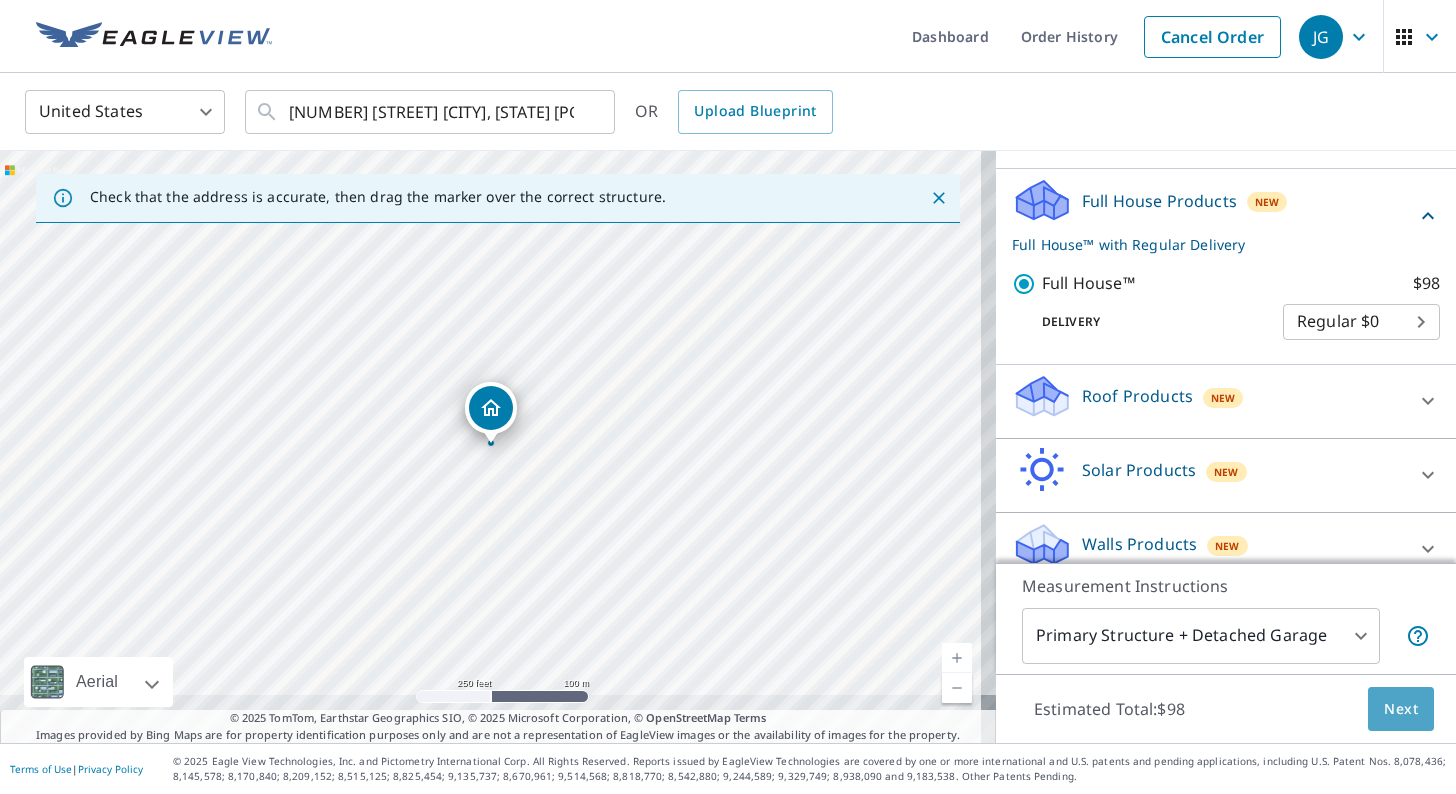 click on "Next" at bounding box center (1401, 709) 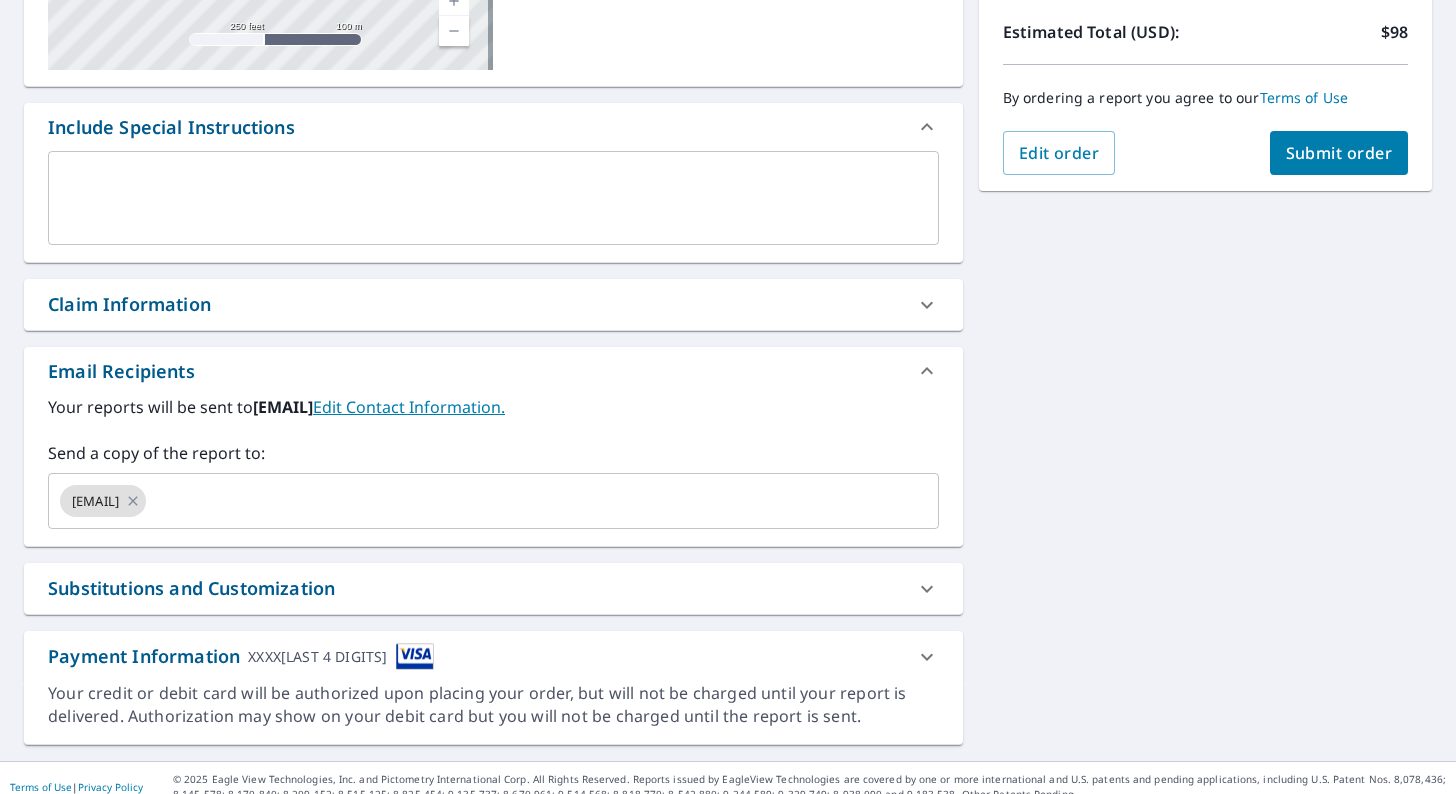 scroll, scrollTop: 465, scrollLeft: 0, axis: vertical 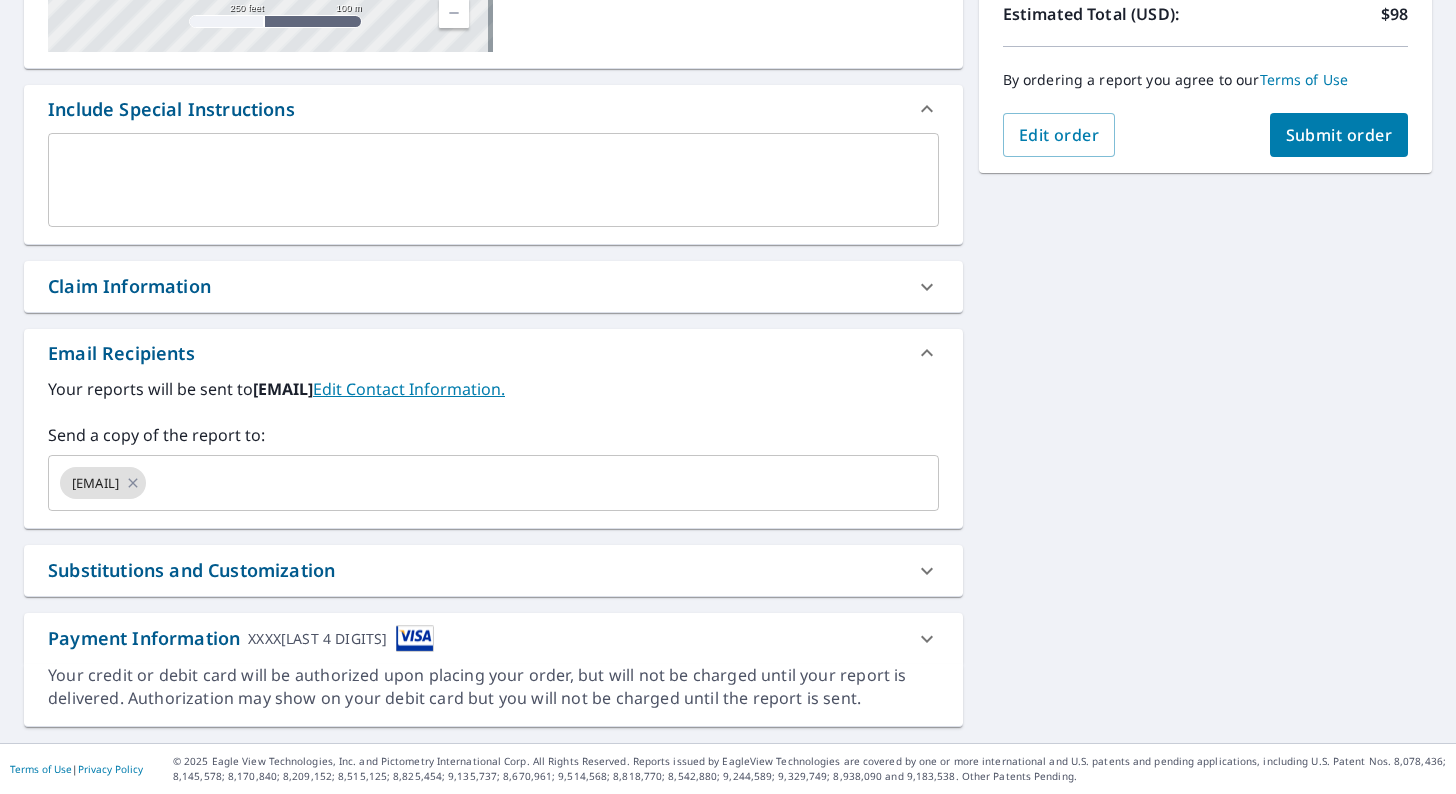 click 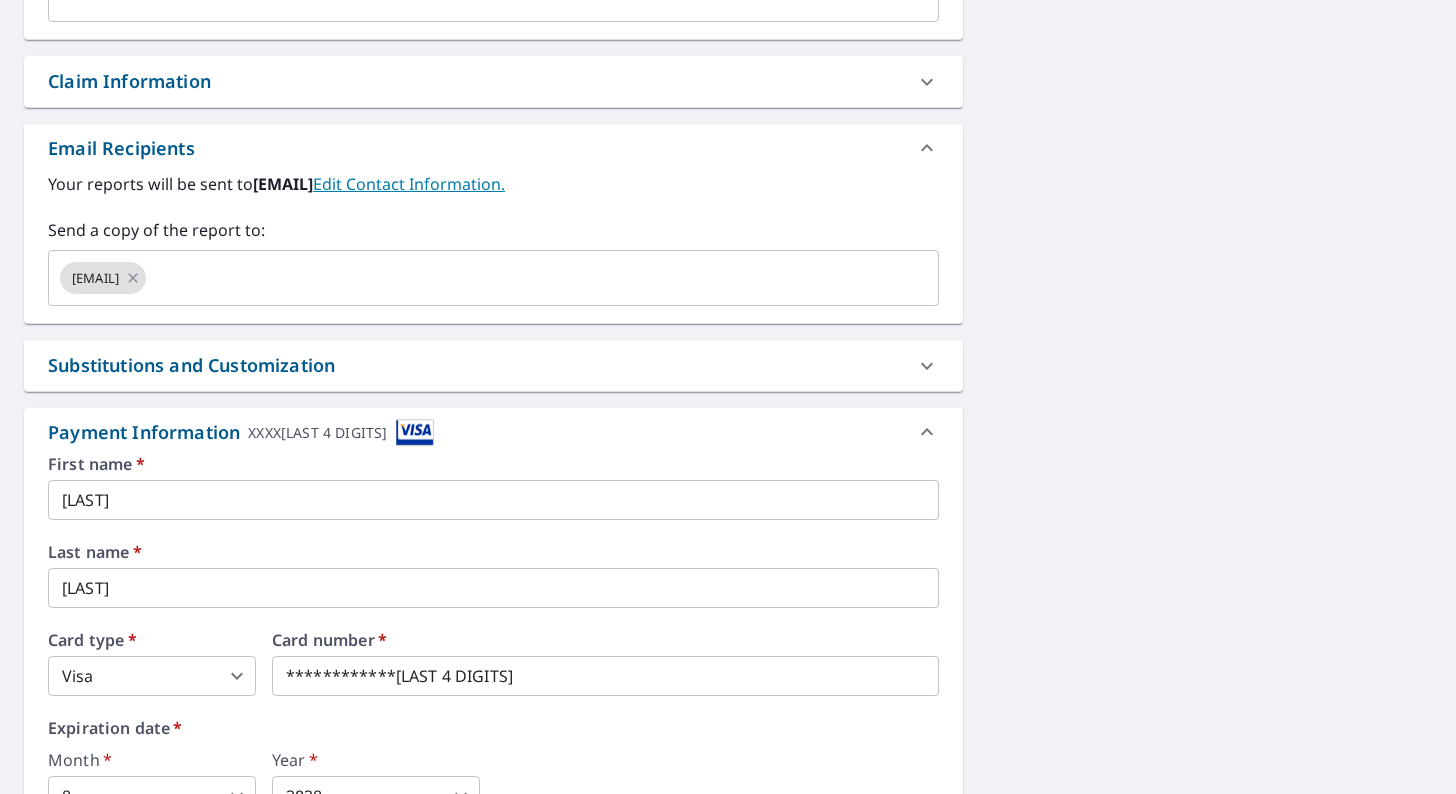 scroll, scrollTop: 765, scrollLeft: 0, axis: vertical 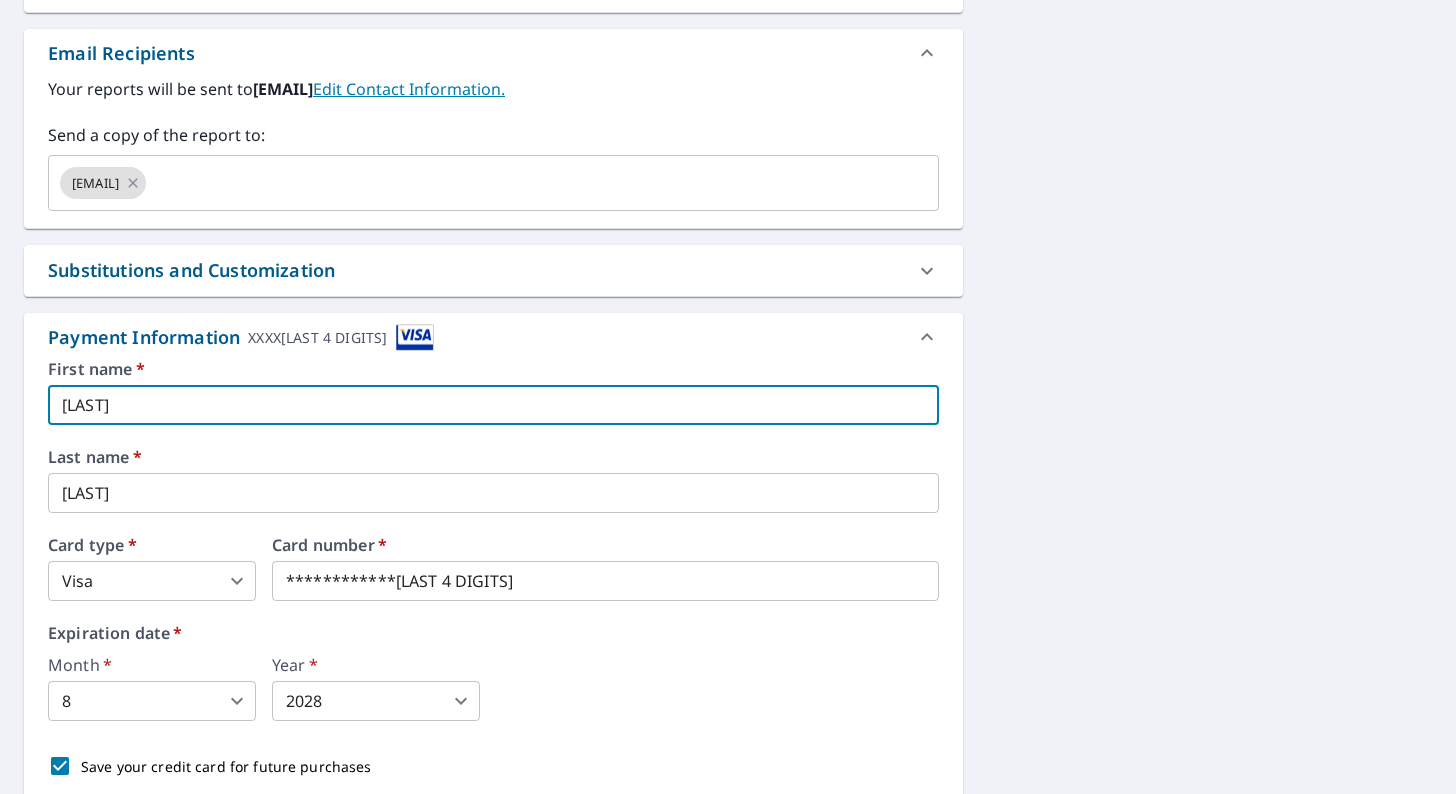 drag, startPoint x: 158, startPoint y: 409, endPoint x: -78, endPoint y: 411, distance: 236.00847 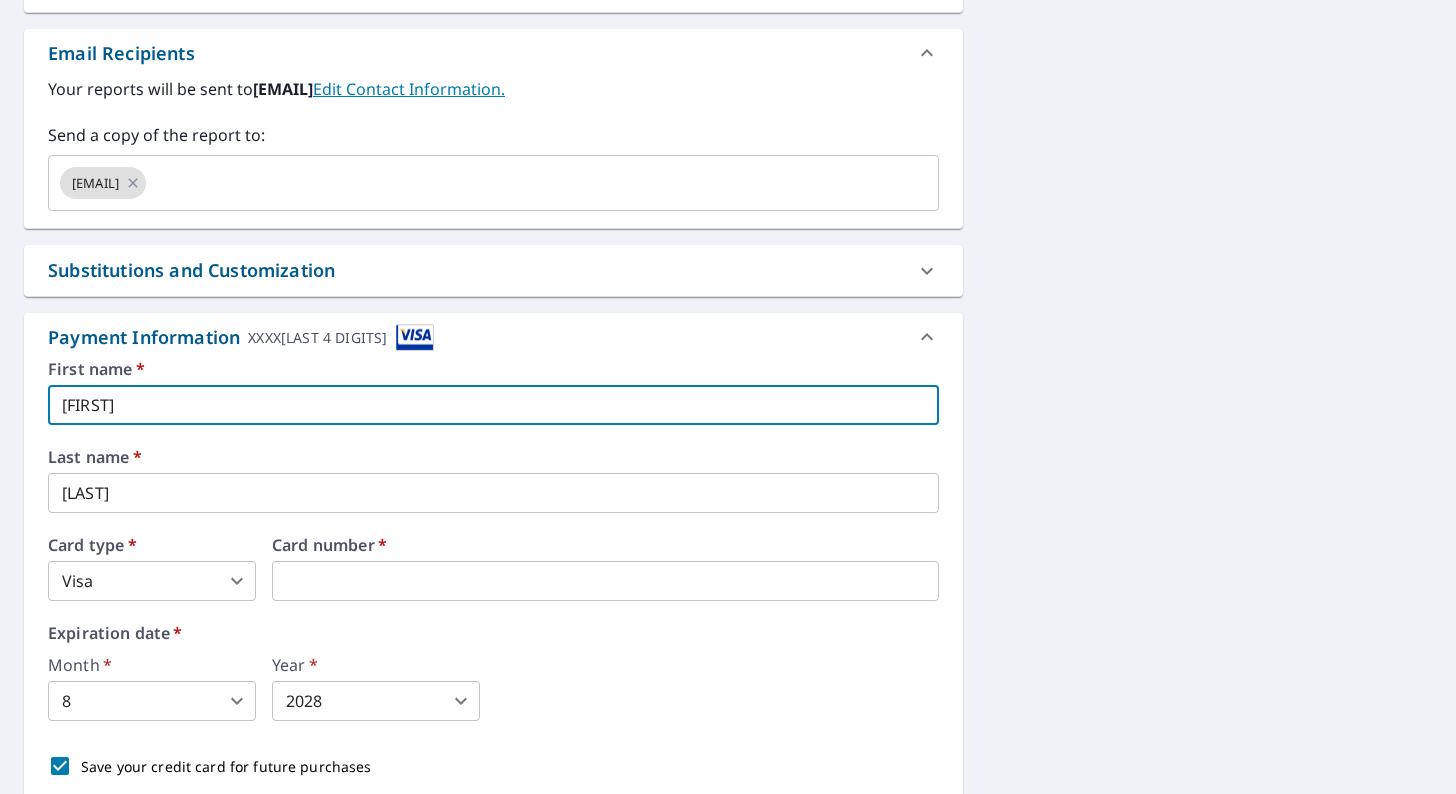 type on "[FIRST]" 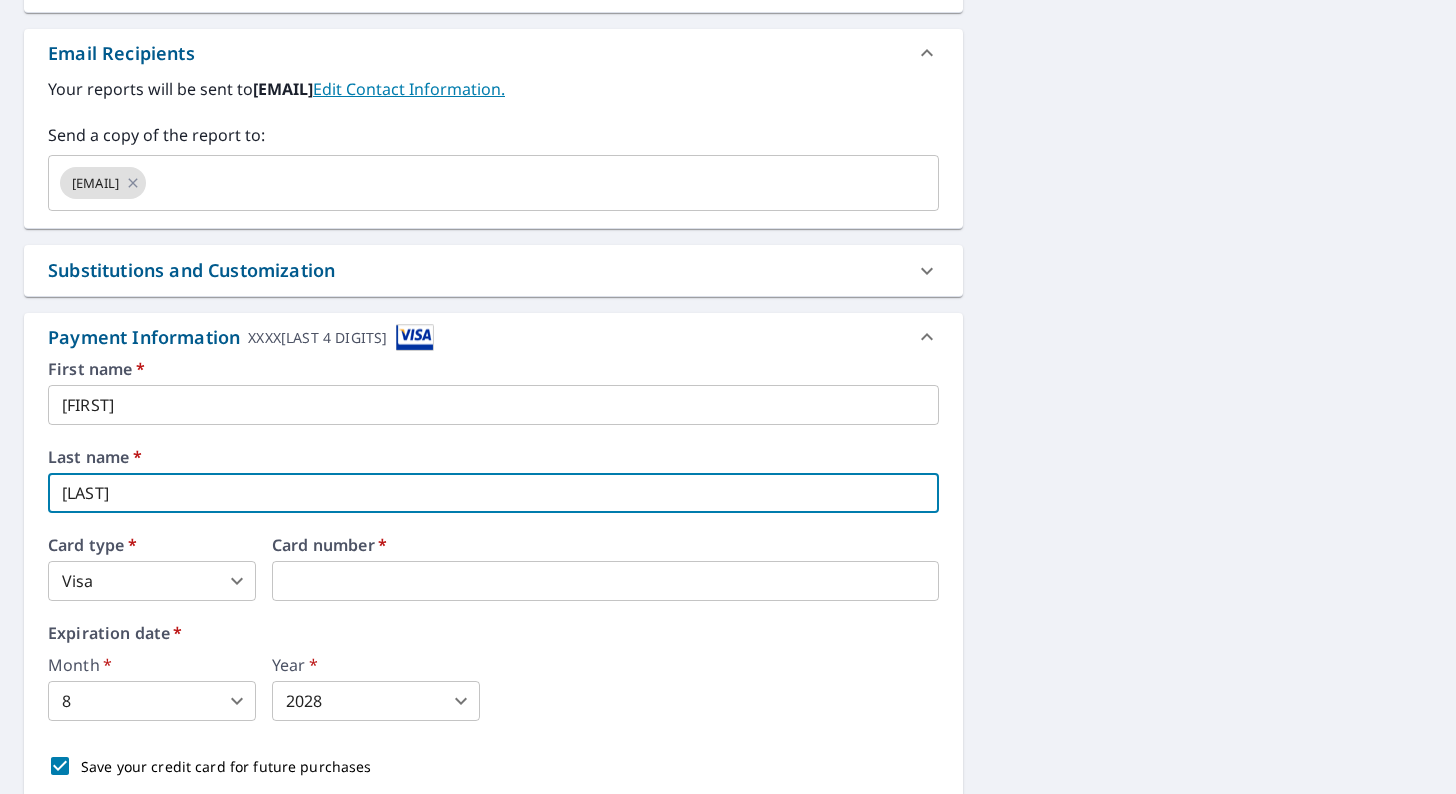 type on "[LAST]" 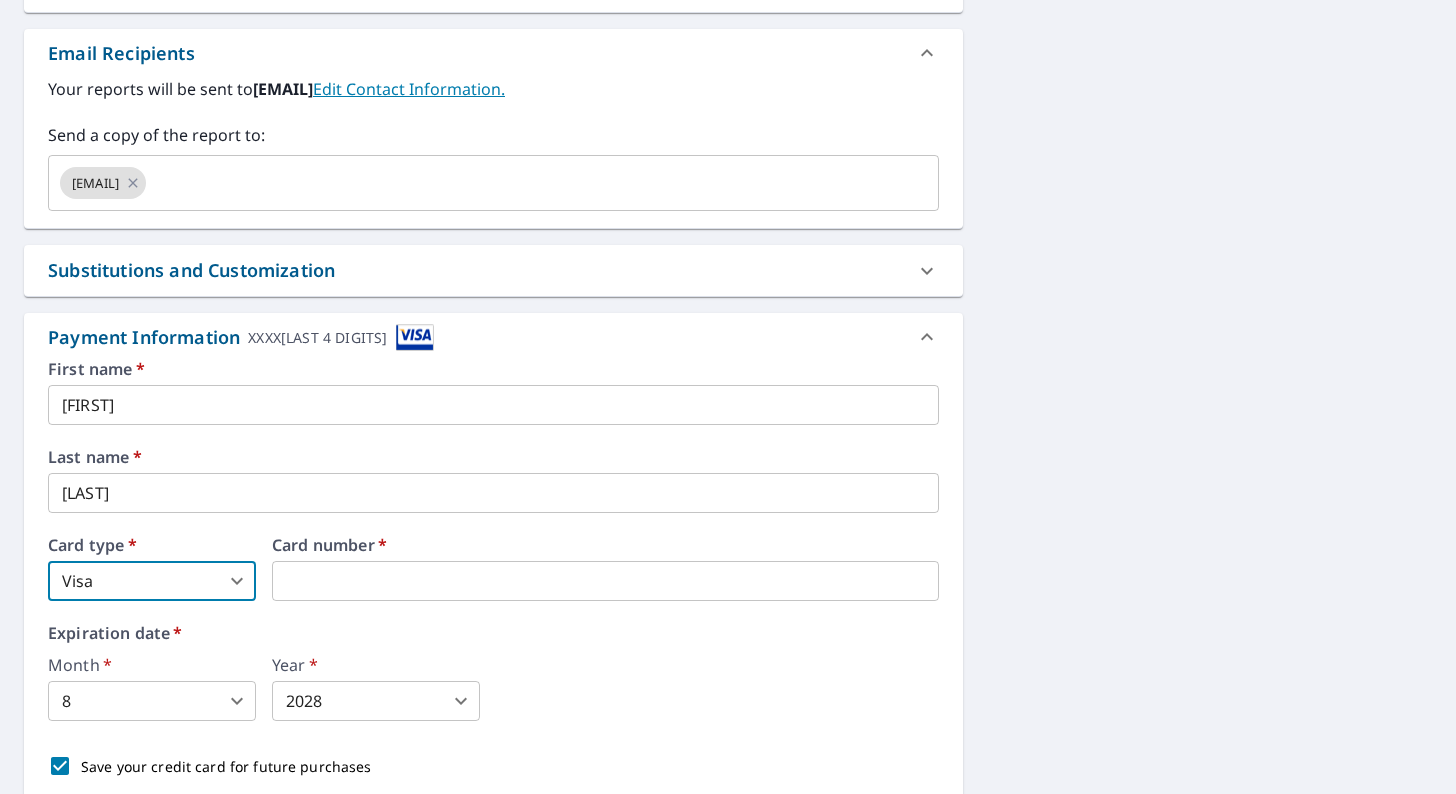 click on "[FIRST] [LAST]
Dashboard Order History Cancel Order [FIRST] [LAST] Dashboard / Finalize Order Finalize Order [NUMBER] [STREET] [CITY], [STATE] [POSTAL CODE] Aerial Road A standard road map Aerial A detailed look from above Labels Labels 250 feet 100 m © 2025 TomTom, © Vexcel Imaging, © 2025 Microsoft Corporation,  © OpenStreetMap Terms PROPERTY TYPE Residential BUILDING ID [NUMBER] [STREET], [CITY], [STATE], [POSTAL CODE] Changes to structures in last 4 years ( renovations, additions, etc. ) Include Special Instructions x ​ Claim Information Claim number ​ Claim information ​ PO number ​ Date of loss ​ Cat ID ​ Email Recipients Your reports will be sent to  [EMAIL].  Edit Contact Information. Send a copy of the report to: [EMAIL] ​ Substitutions and Customization Roof measurement report substitutions If a Full House is unavailable, send me a Roof Only: Yes No Ask Additional Report Formats (Not available for all reports) DXF RXF XML Add-ons and custom cover page Property Owner Report Include custom cover page Payment Information" at bounding box center (728, 397) 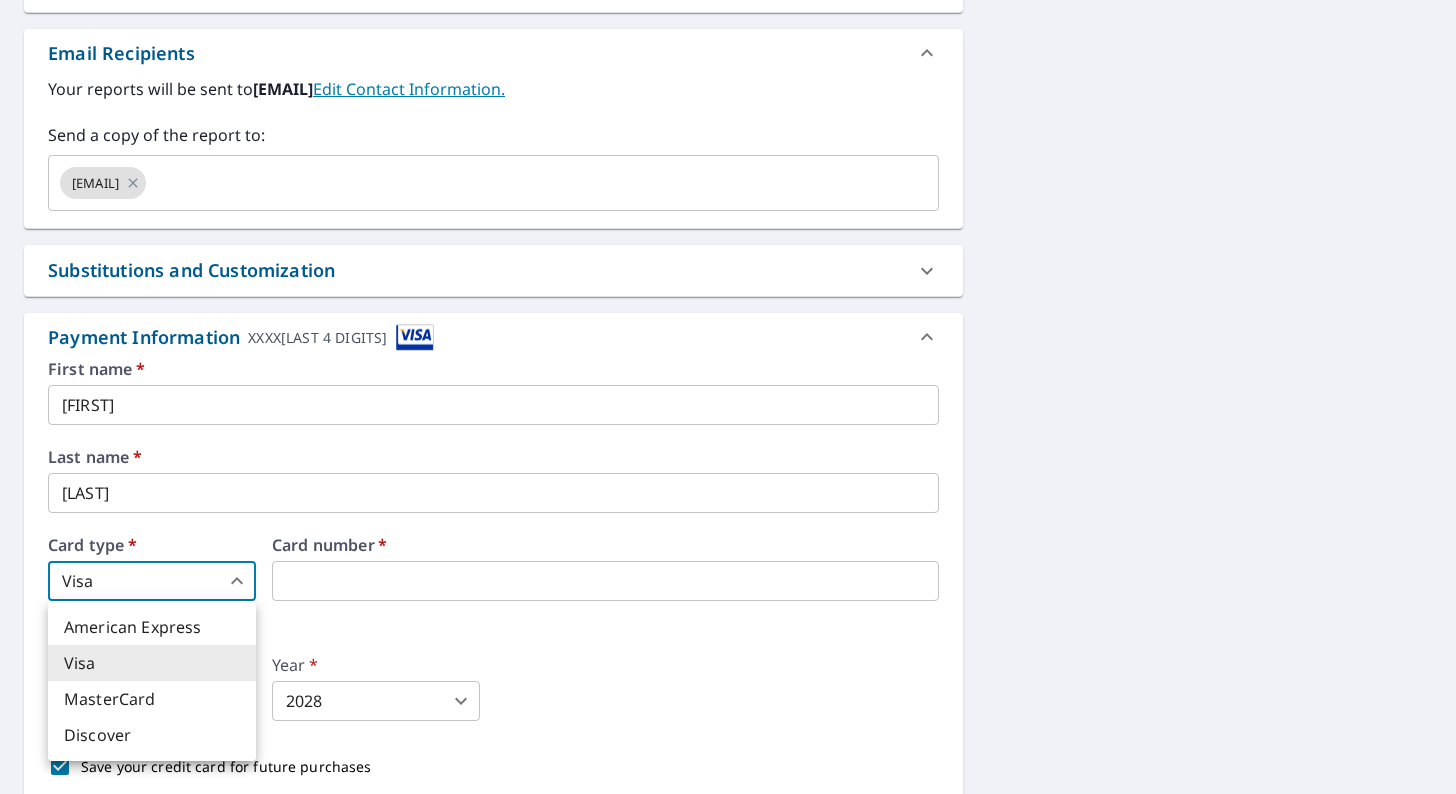 click on "American Express" at bounding box center (152, 627) 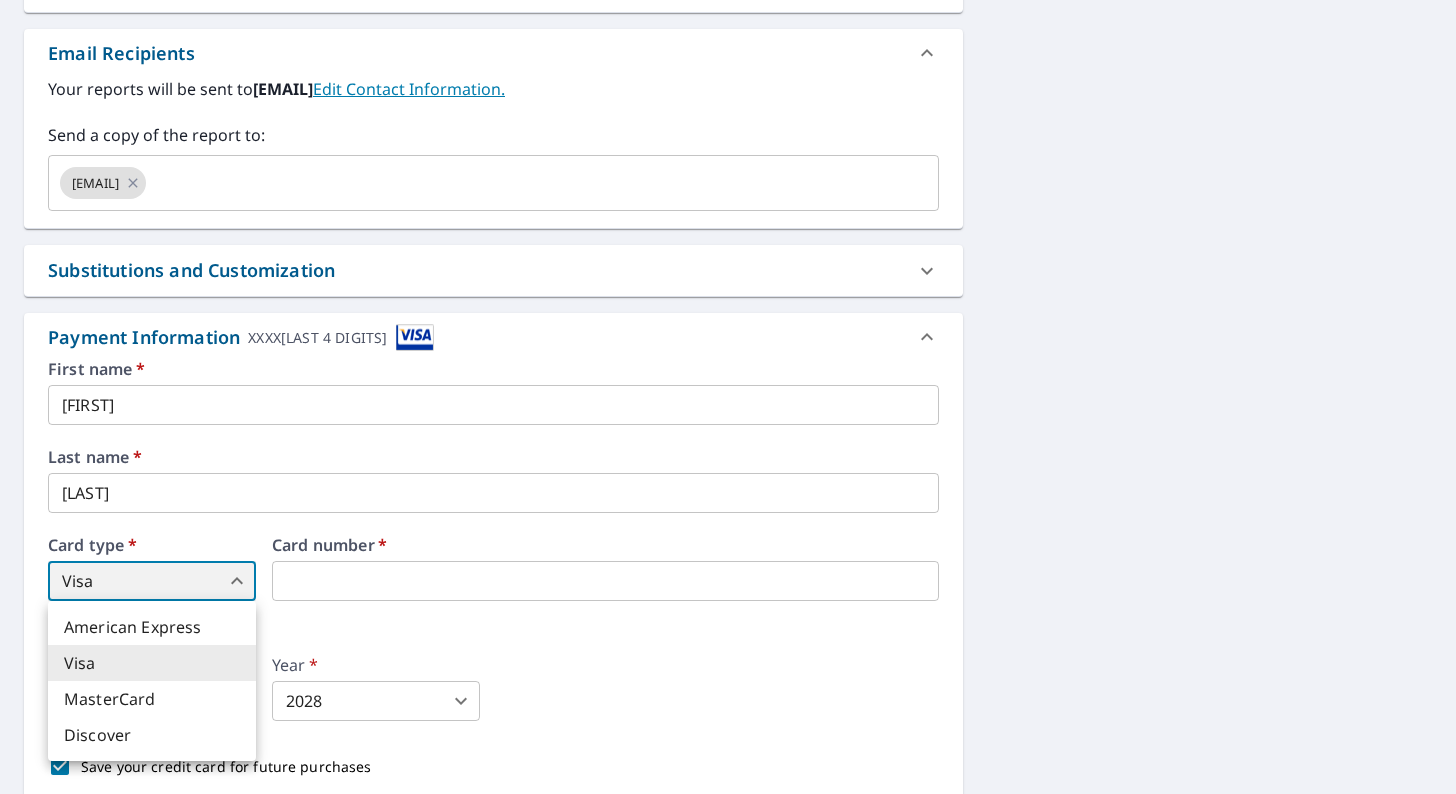 type on "1" 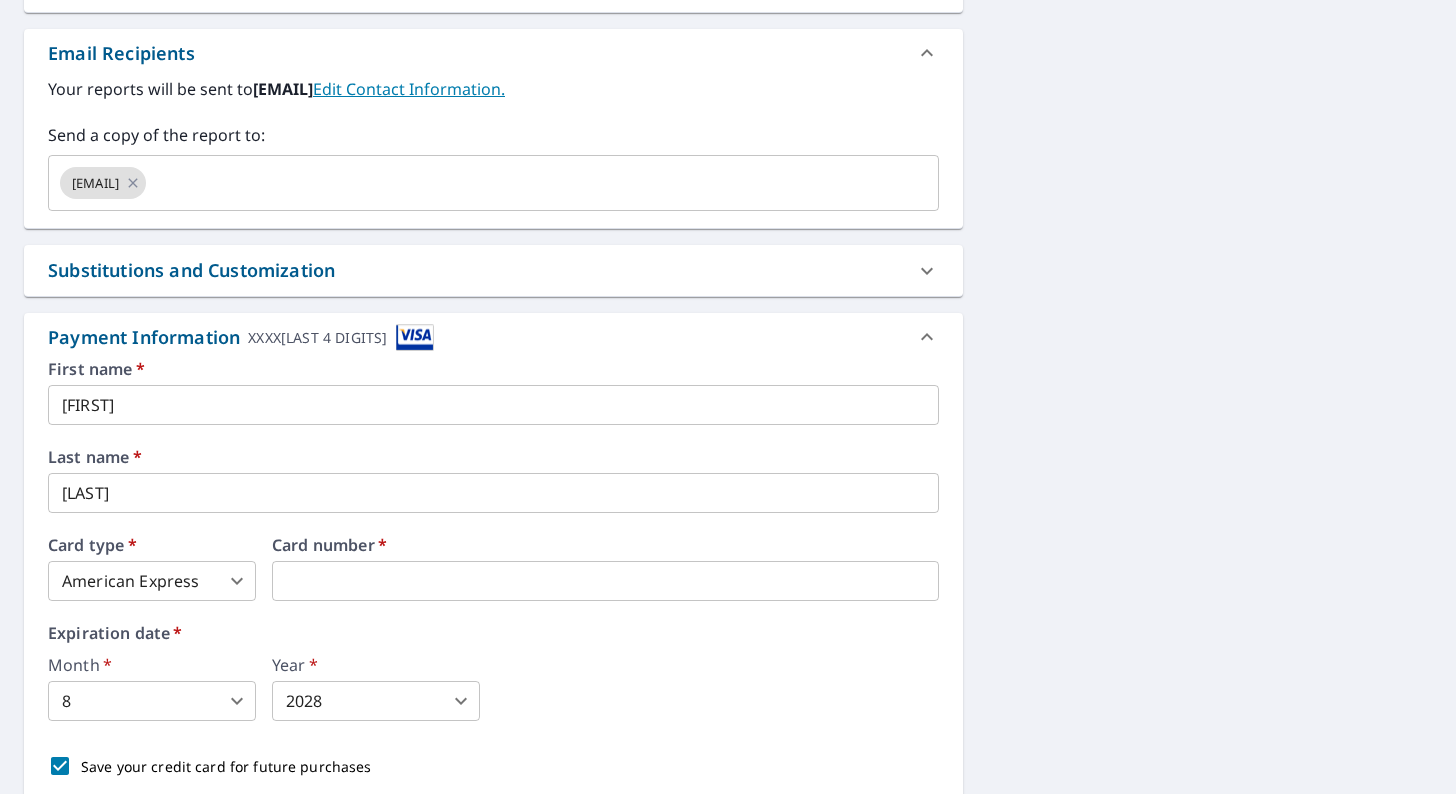 click on "[FIRST] [LAST]
Dashboard Order History Cancel Order [FIRST] [LAST] Dashboard / Finalize Order Finalize Order [NUMBER] [STREET] [CITY], [STATE] [POSTAL CODE] Aerial Road A standard road map Aerial A detailed look from above Labels Labels 250 feet 100 m © 2025 TomTom, © Vexcel Imaging, © 2025 Microsoft Corporation,  © OpenStreetMap Terms PROPERTY TYPE Residential BUILDING ID [NUMBER] [STREET], [CITY], [STATE], [POSTAL CODE] Changes to structures in last 4 years ( renovations, additions, etc. ) Include Special Instructions x ​ Claim Information Claim number ​ Claim information ​ PO number ​ Date of loss ​ Cat ID ​ Email Recipients Your reports will be sent to  [EMAIL].  Edit Contact Information. Send a copy of the report to: [EMAIL] ​ Substitutions and Customization Roof measurement report substitutions If a Full House is unavailable, send me a Roof Only: Yes No Ask Additional Report Formats (Not available for all reports) DXF RXF XML Add-ons and custom cover page Property Owner Report Include custom cover page Payment Information" at bounding box center (728, 397) 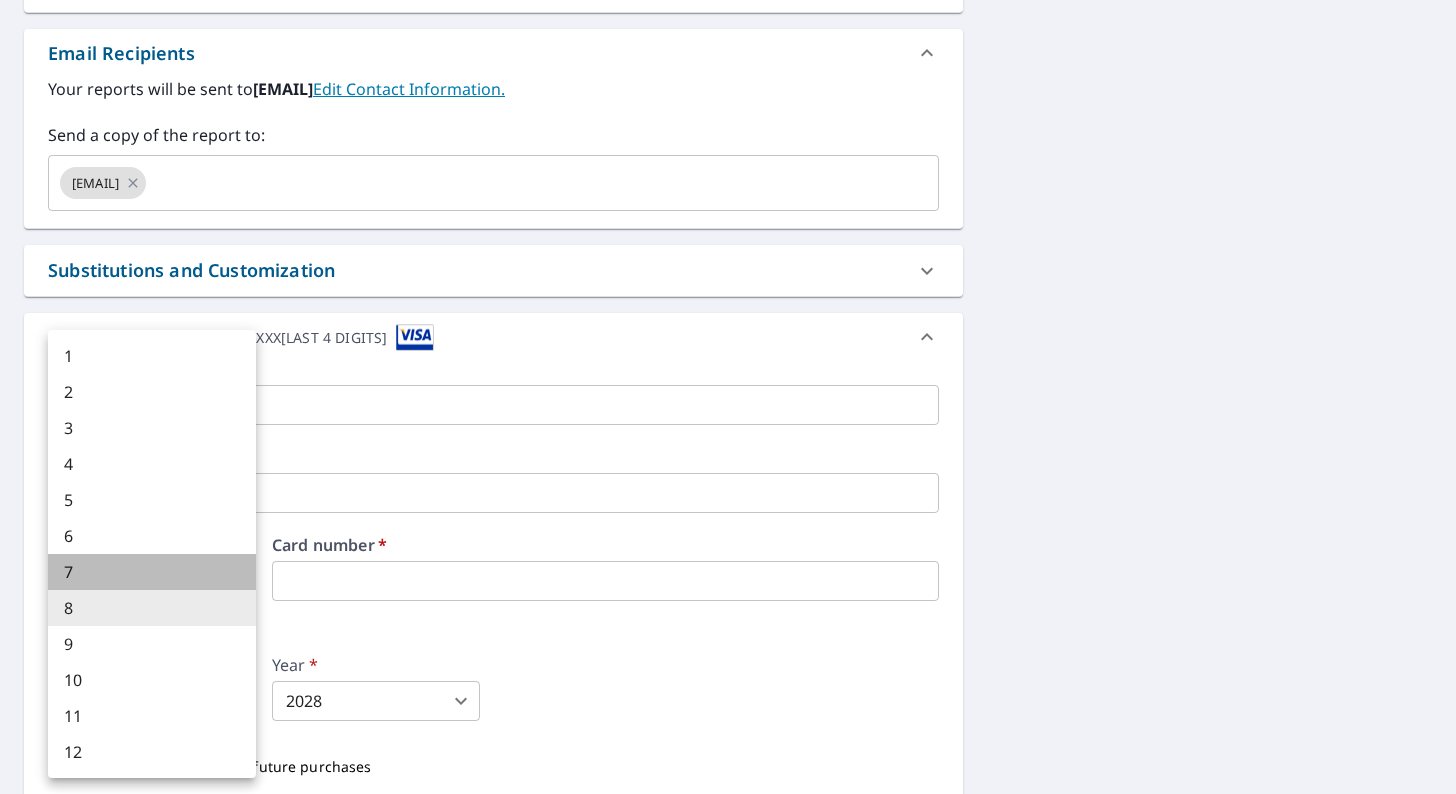 click on "7" at bounding box center (152, 572) 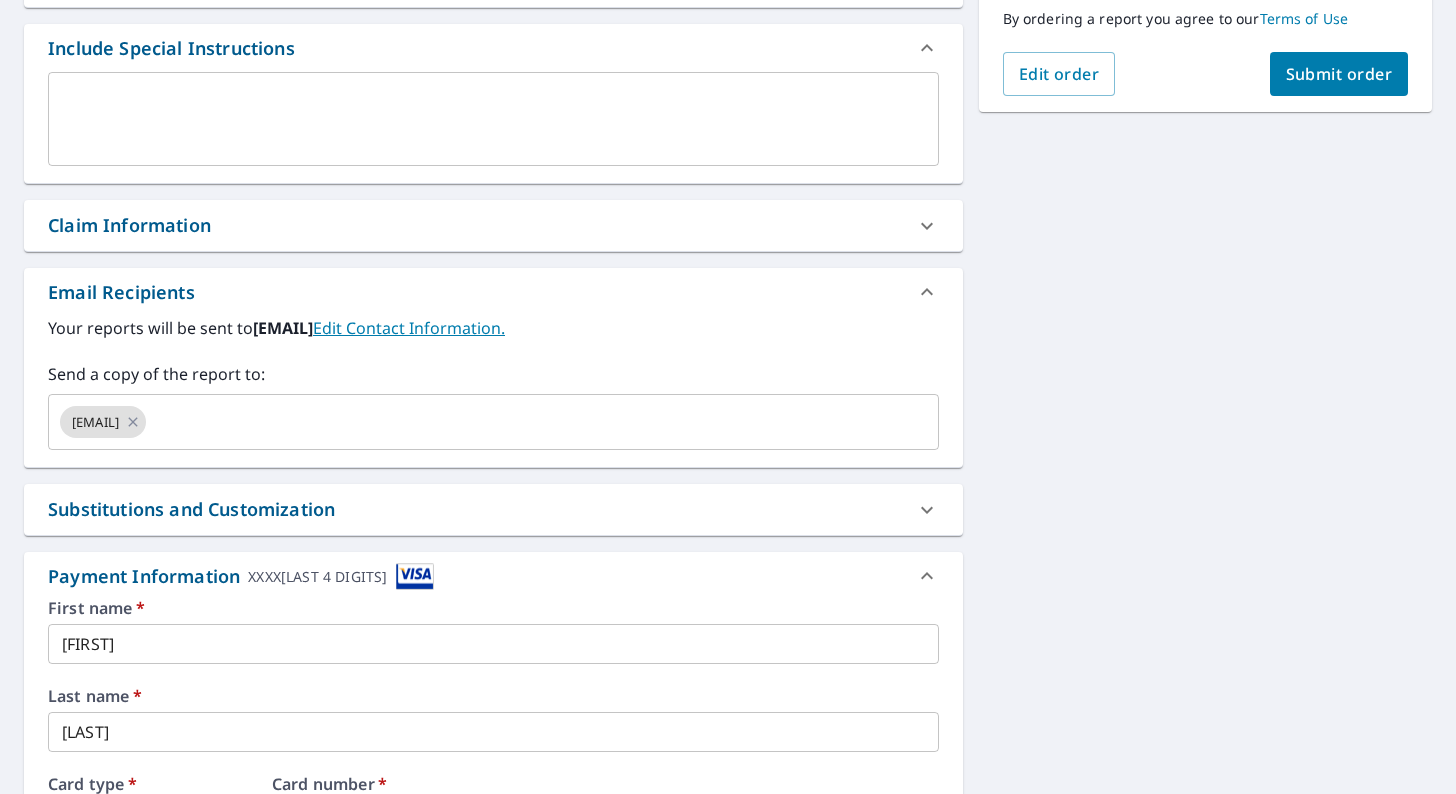 scroll, scrollTop: 705, scrollLeft: 0, axis: vertical 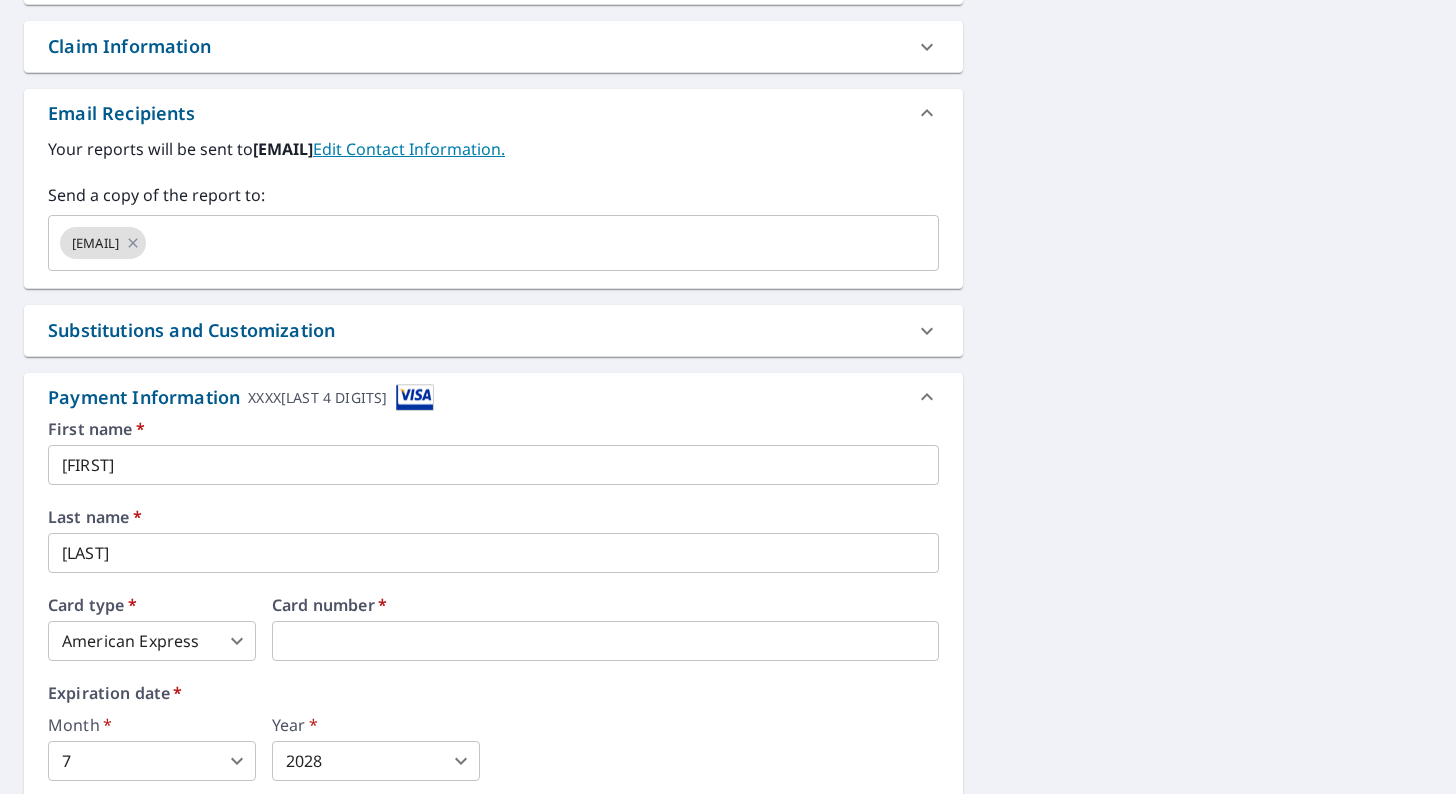 drag, startPoint x: 528, startPoint y: 398, endPoint x: 662, endPoint y: 373, distance: 136.31215 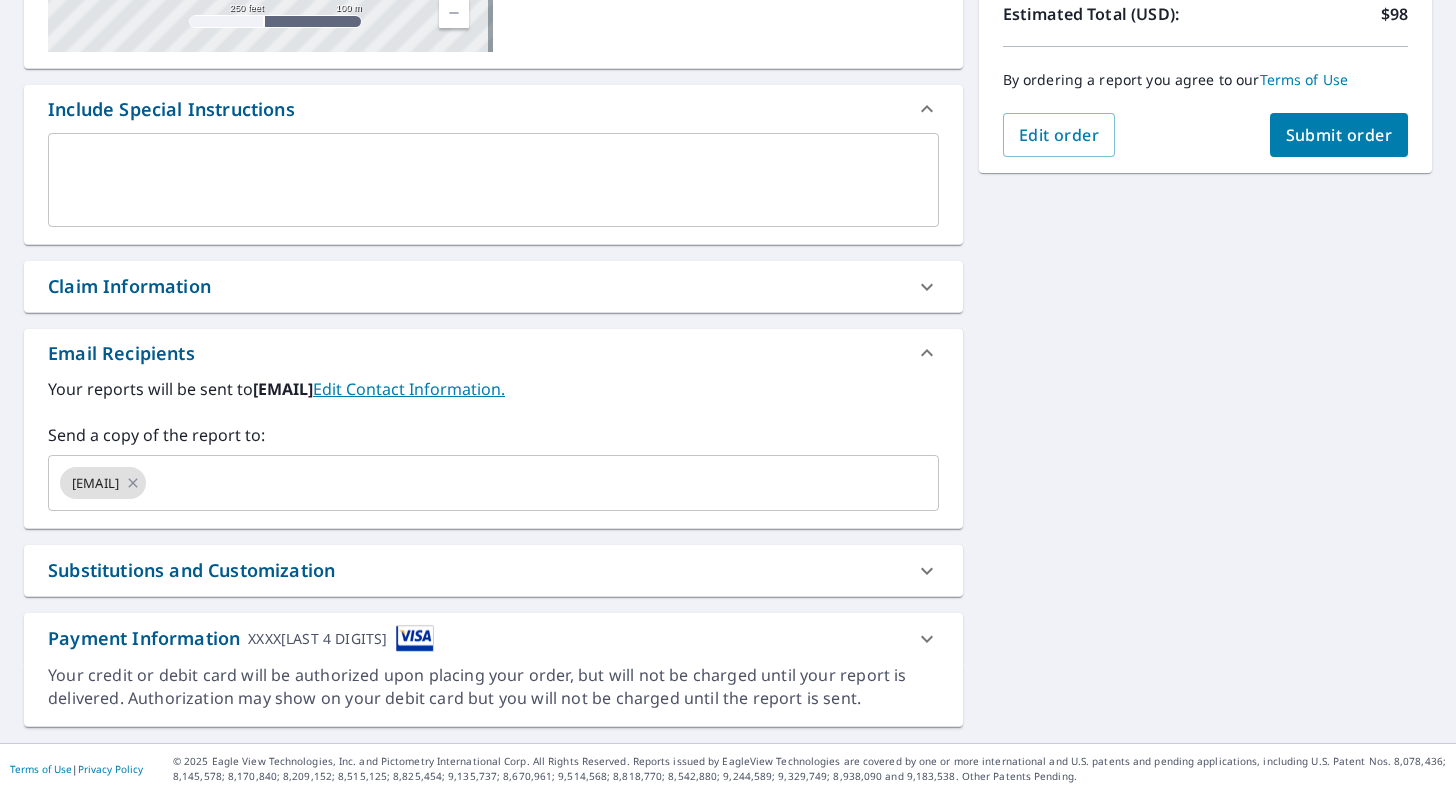 scroll, scrollTop: 465, scrollLeft: 0, axis: vertical 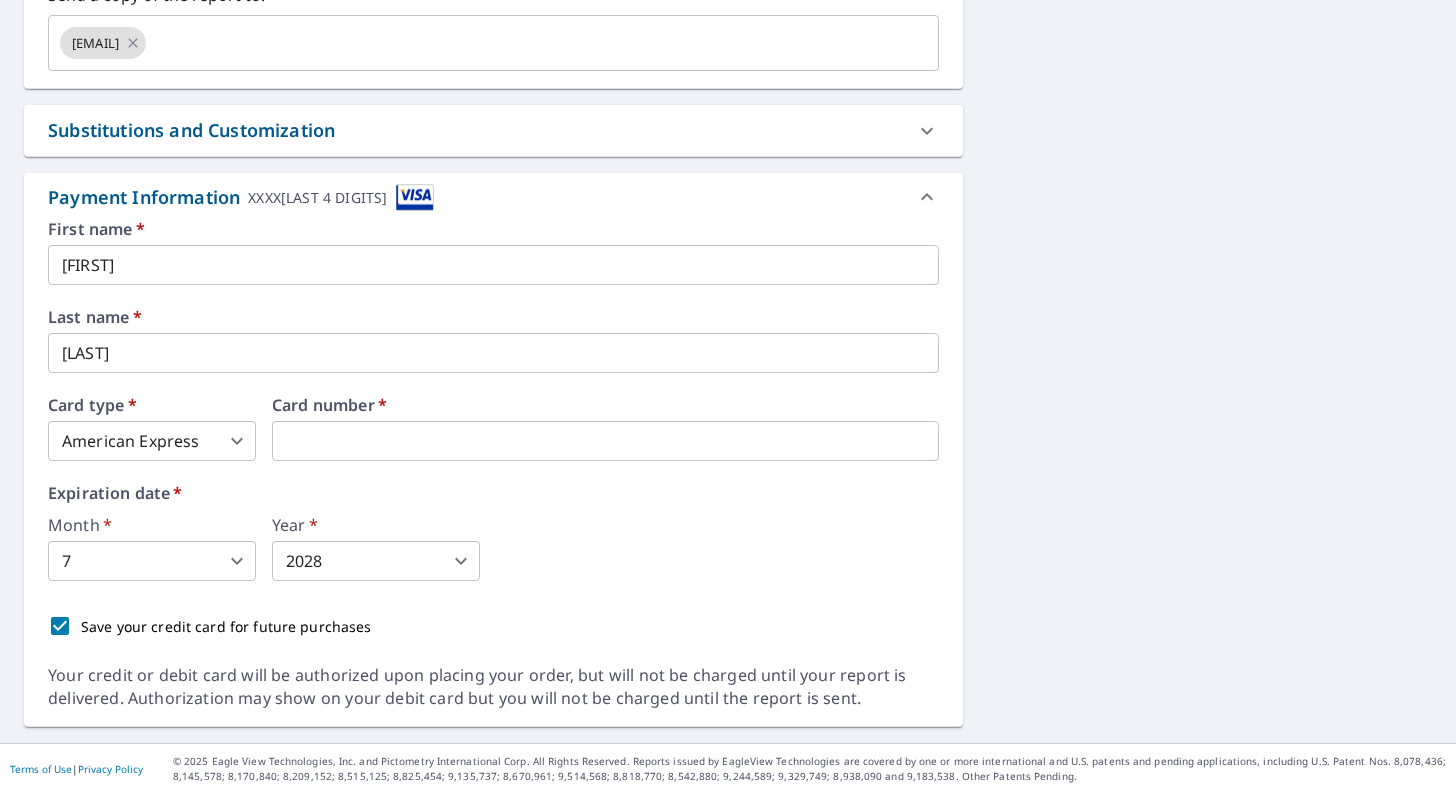 click on "[NUMBER] [STREET] [CITY], [STATE] [POSTAL CODE] Aerial Road A standard road map Aerial A detailed look from above Labels Labels 250 feet 100 m © 2025 TomTom, © Vexcel Imaging, © 2025 Microsoft Corporation,  © OpenStreetMap Terms PROPERTY TYPE Residential BUILDING ID [NUMBER] [STREET], [CITY], [STATE], [POSTAL CODE] Changes to structures in last 4 years ( renovations, additions, etc. ) Include Special Instructions x ​ Claim Information Claim number ​ Claim information ​ PO number ​ Date of loss ​ Cat ID ​ Email Recipients Your reports will be sent to  [EMAIL].  Edit Contact Information. Send a copy of the report to: [EMAIL] ​ Substitutions and Customization Roof measurement report substitutions If a Full House is unavailable, send me a Roof Only: Yes No Ask Additional Report Formats (Not available for all reports) DXF RXF XML Add-ons and custom cover page Property Owner Report Include custom cover page Payment Information XXXX[LAST 4 DIGITS] First name   * [FIRST] ​ Last name   * [LAST] ​ *" at bounding box center (728, 11) 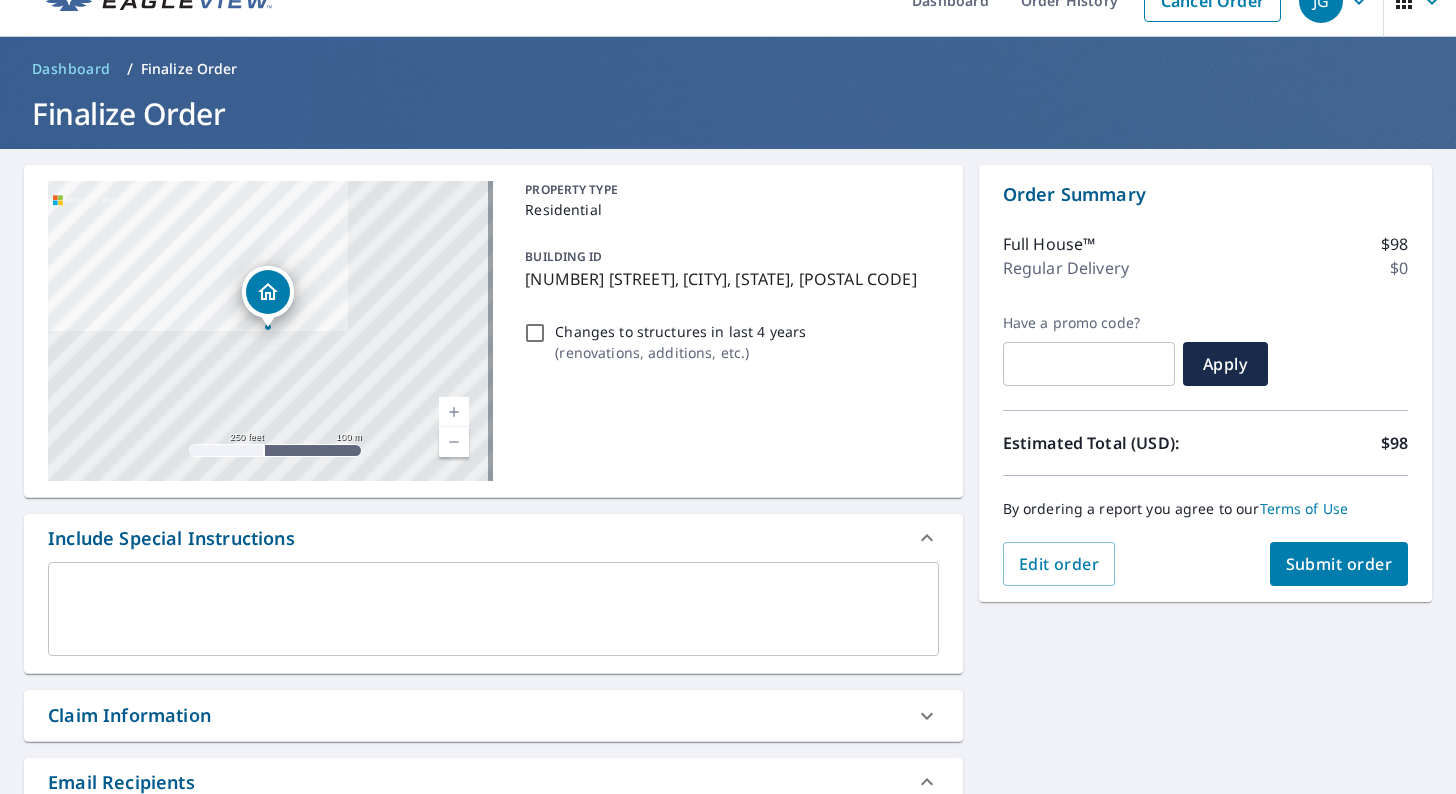 scroll, scrollTop: 5, scrollLeft: 0, axis: vertical 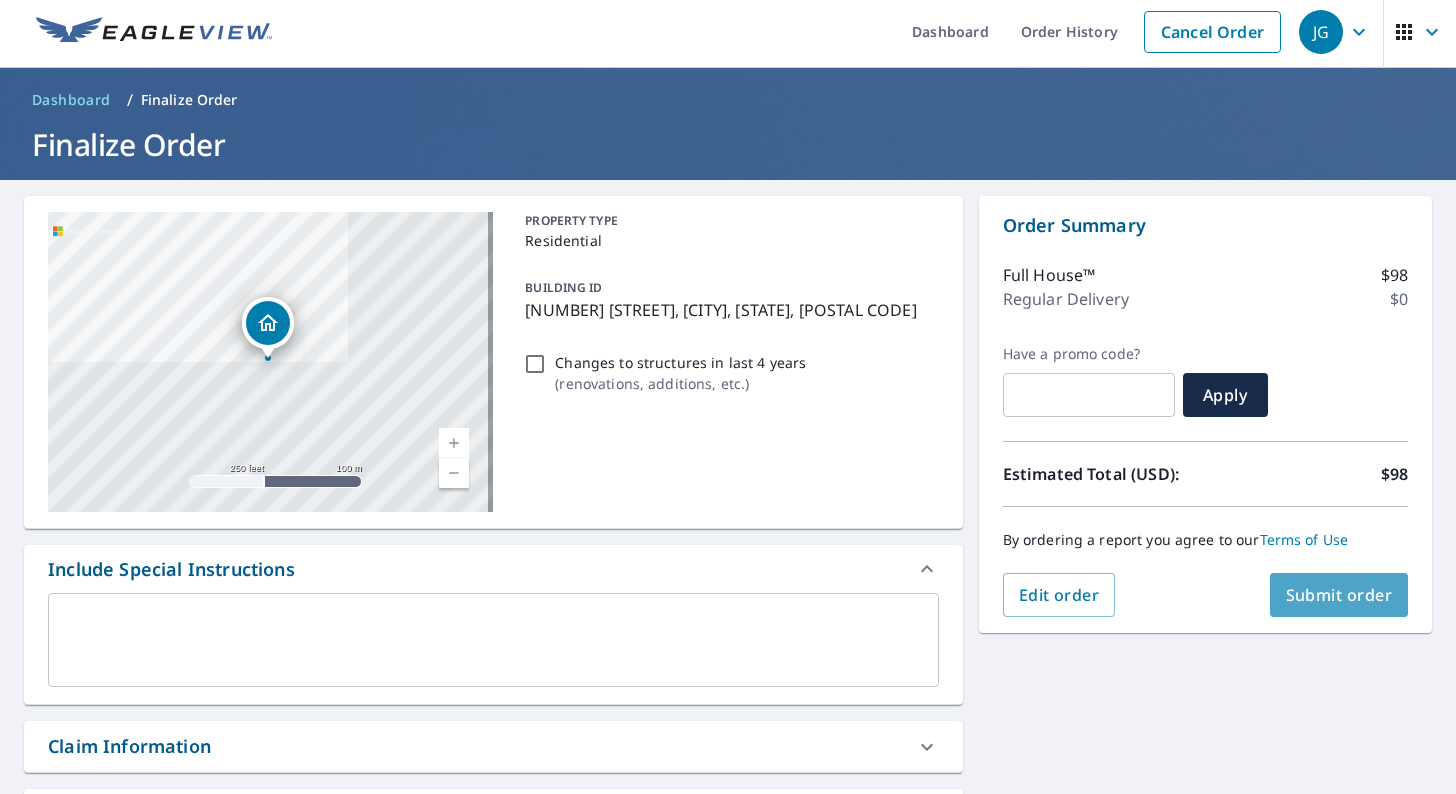 click on "Submit order" at bounding box center (1339, 595) 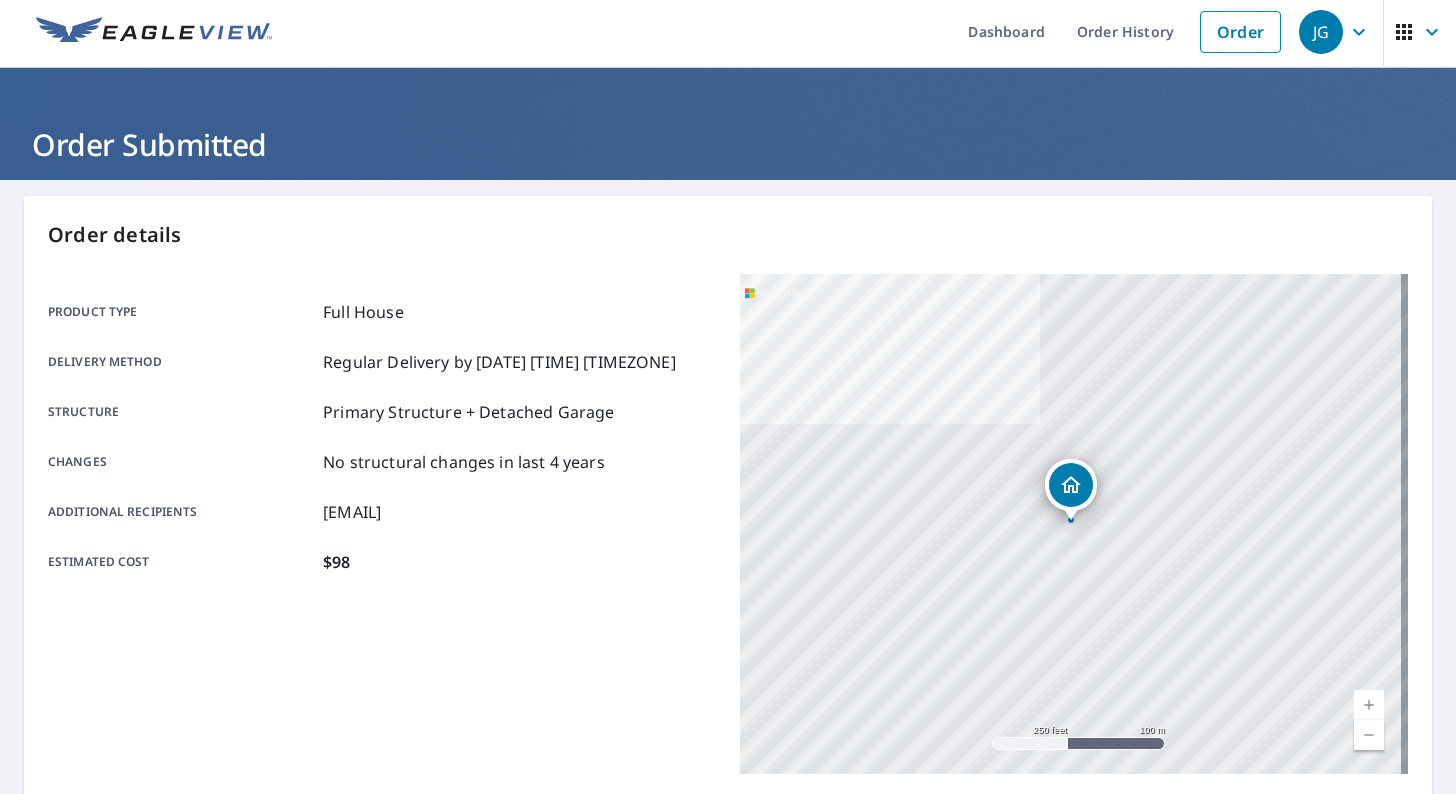 click 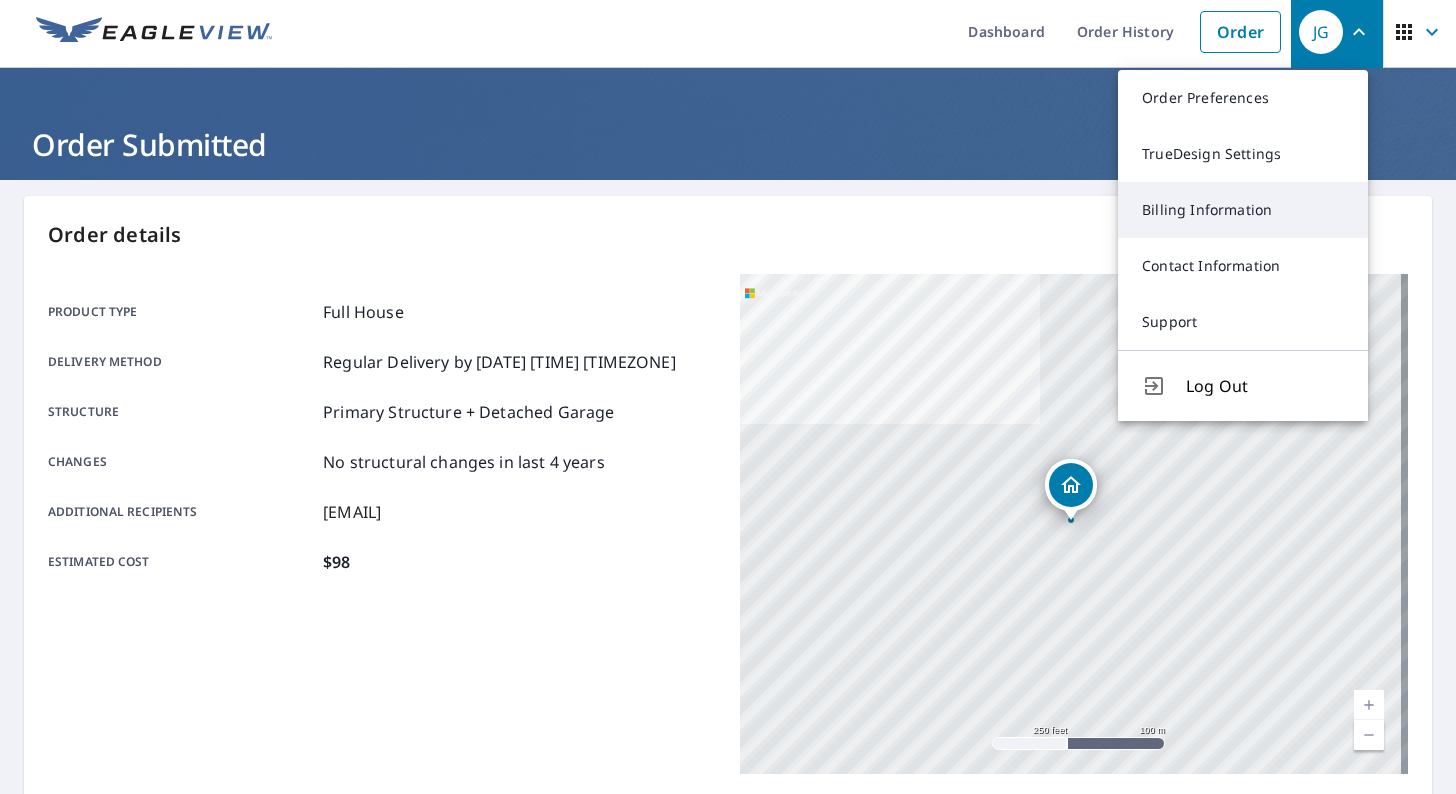 click on "Billing Information" at bounding box center (1243, 210) 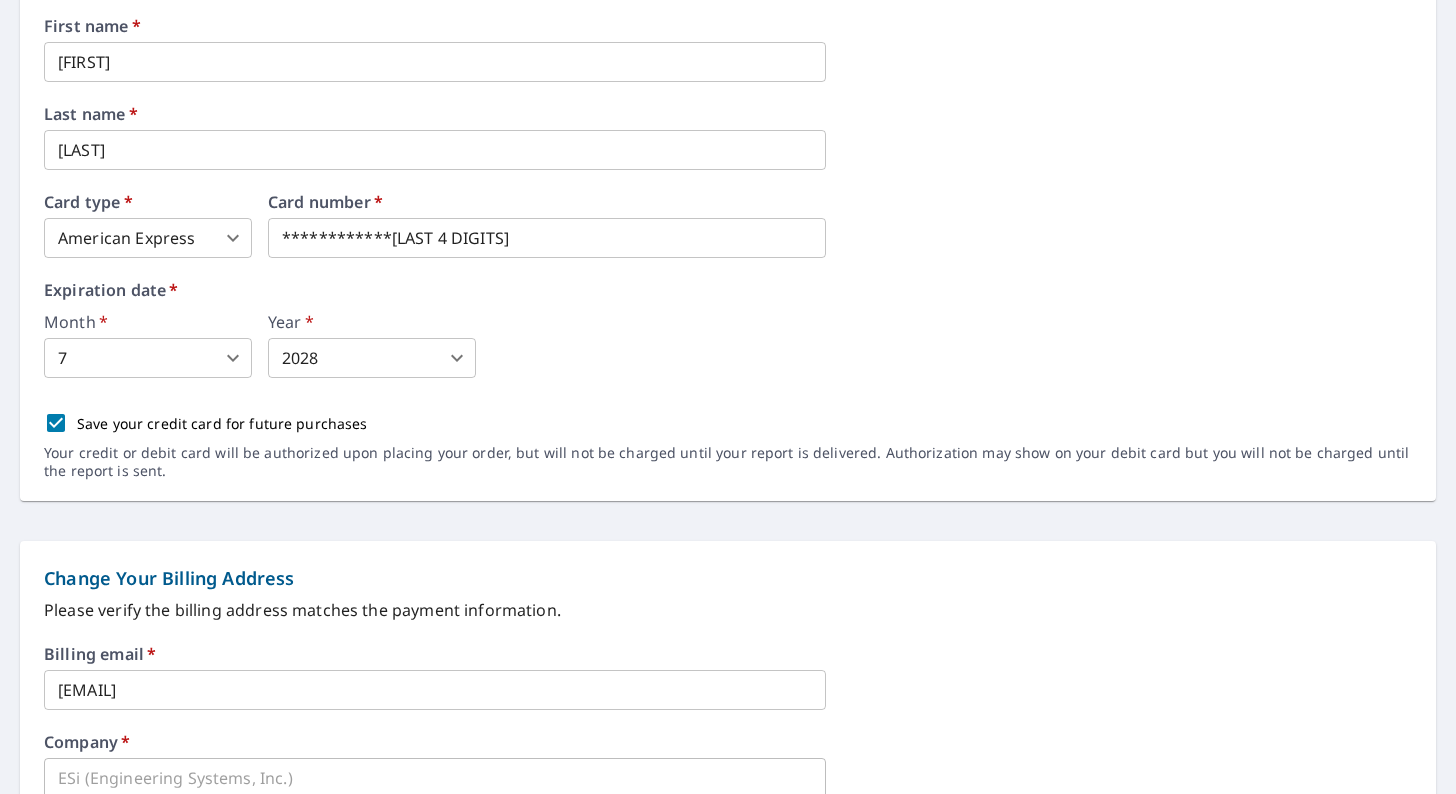 scroll, scrollTop: 0, scrollLeft: 0, axis: both 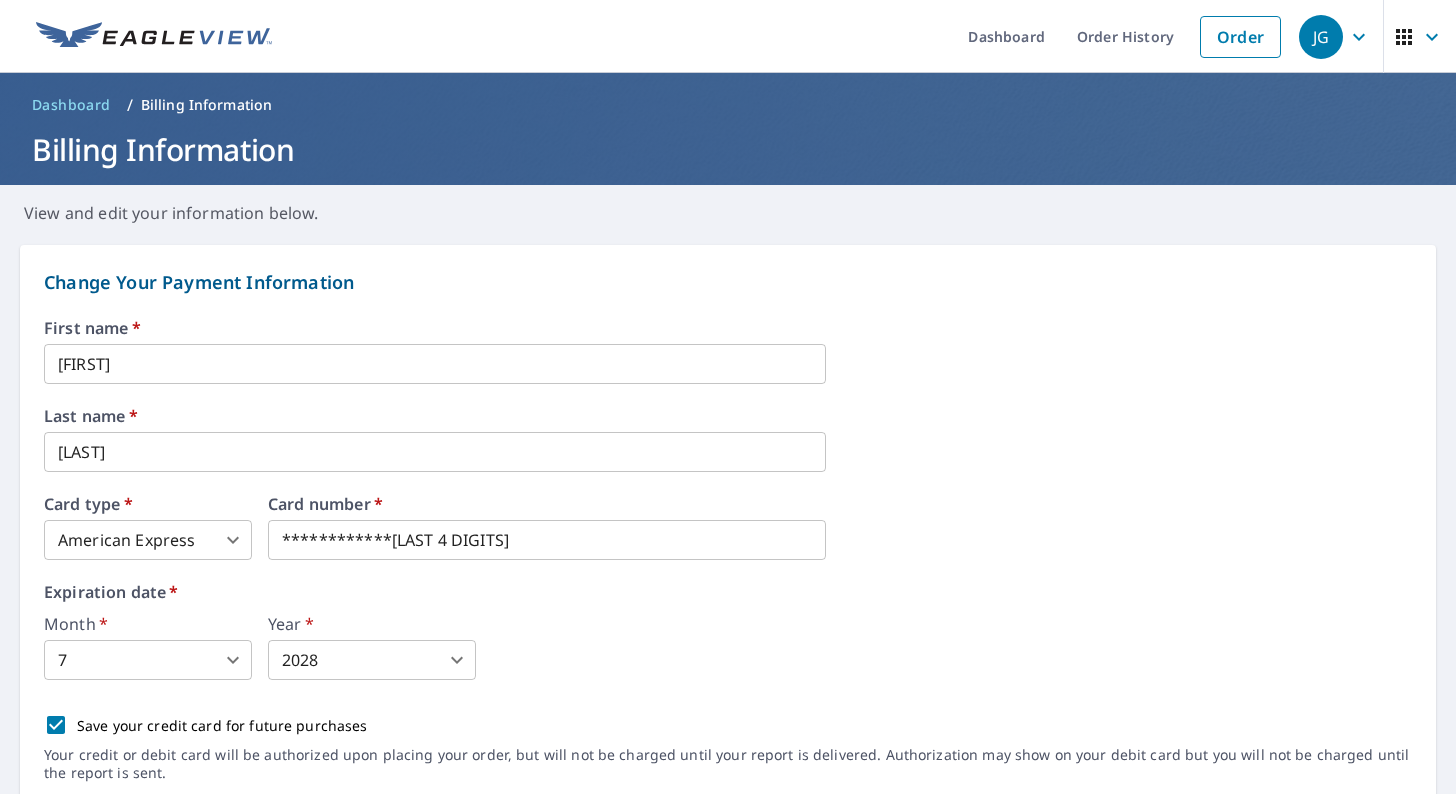 click 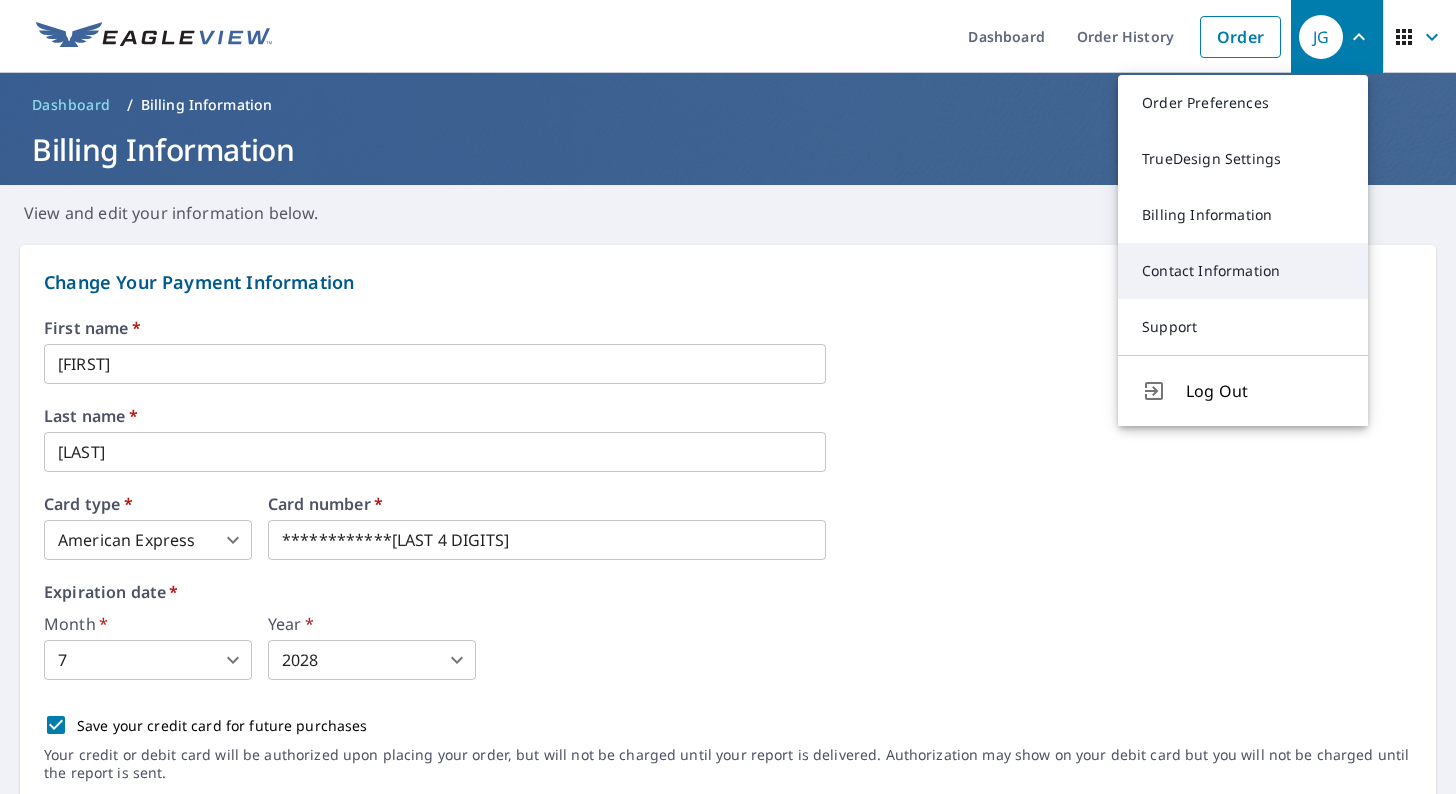 click on "Contact Information" at bounding box center (1243, 271) 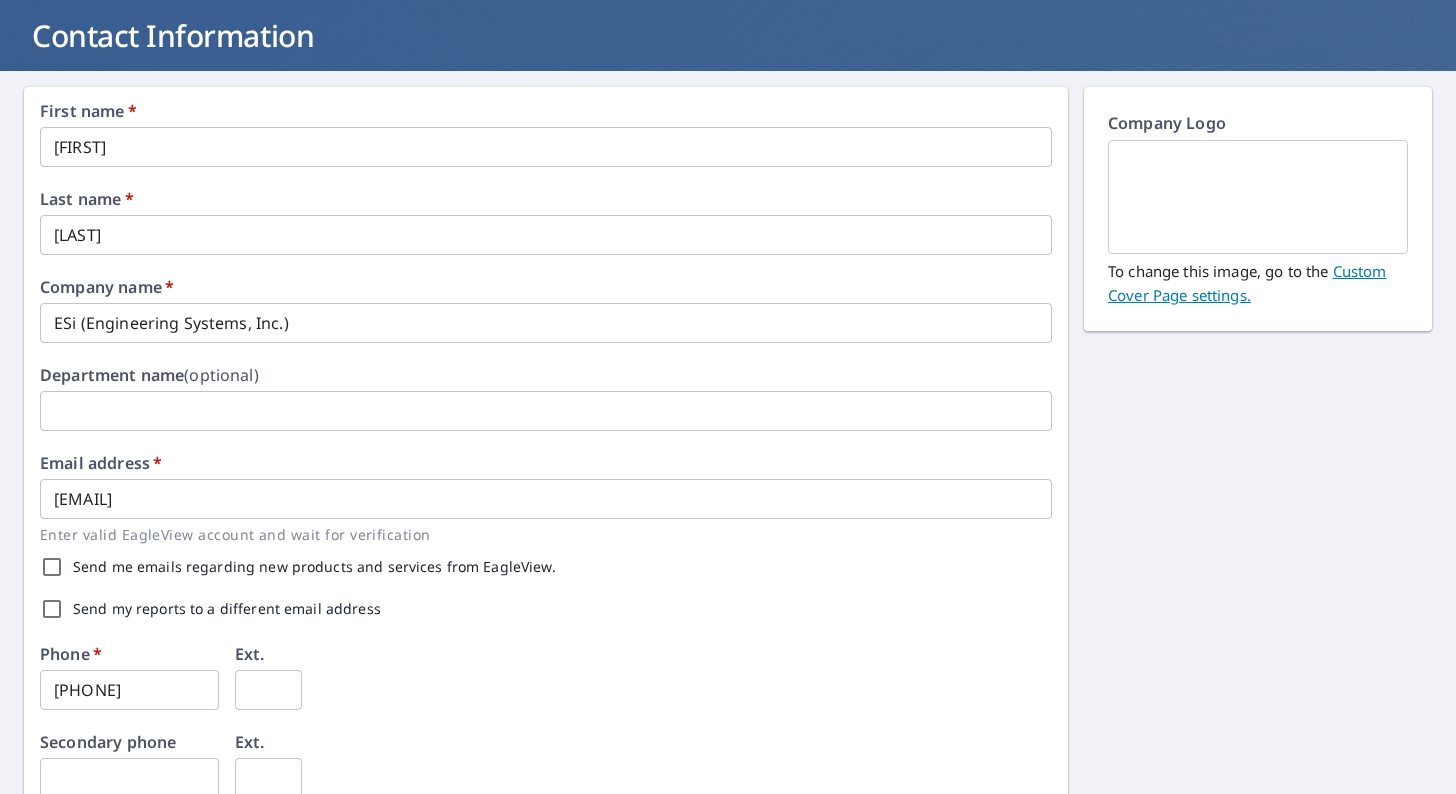 scroll, scrollTop: 0, scrollLeft: 0, axis: both 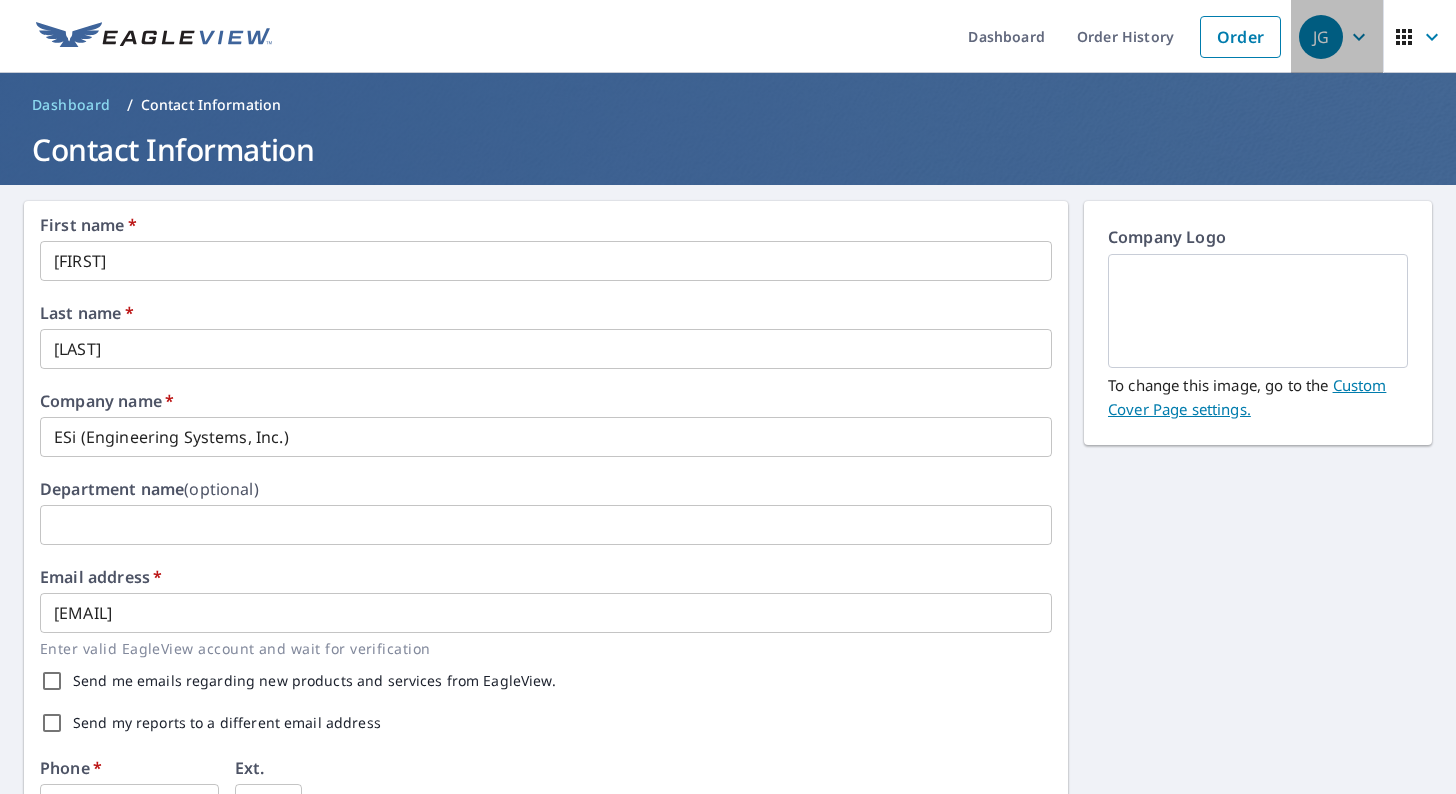 click 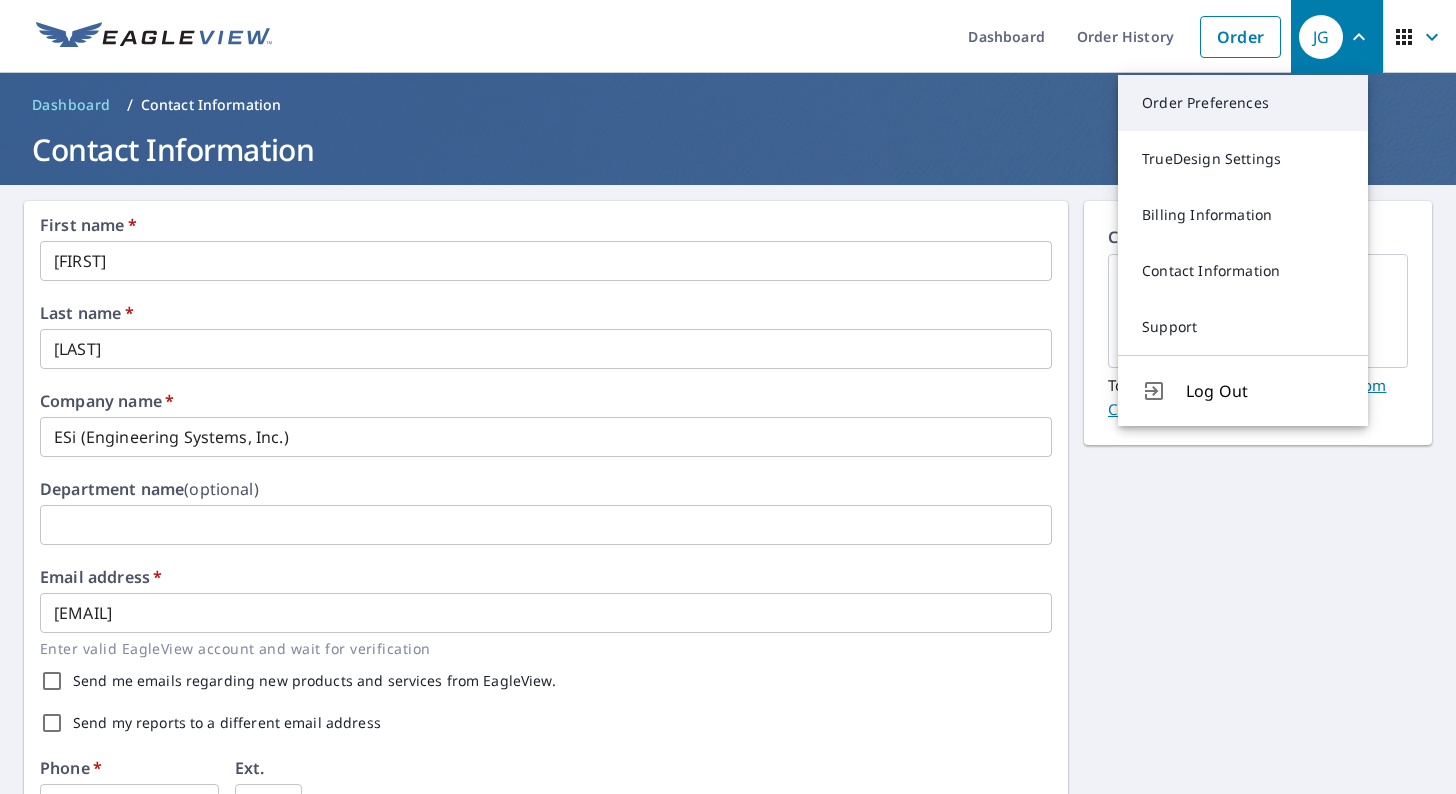 click on "Order Preferences" at bounding box center (1243, 103) 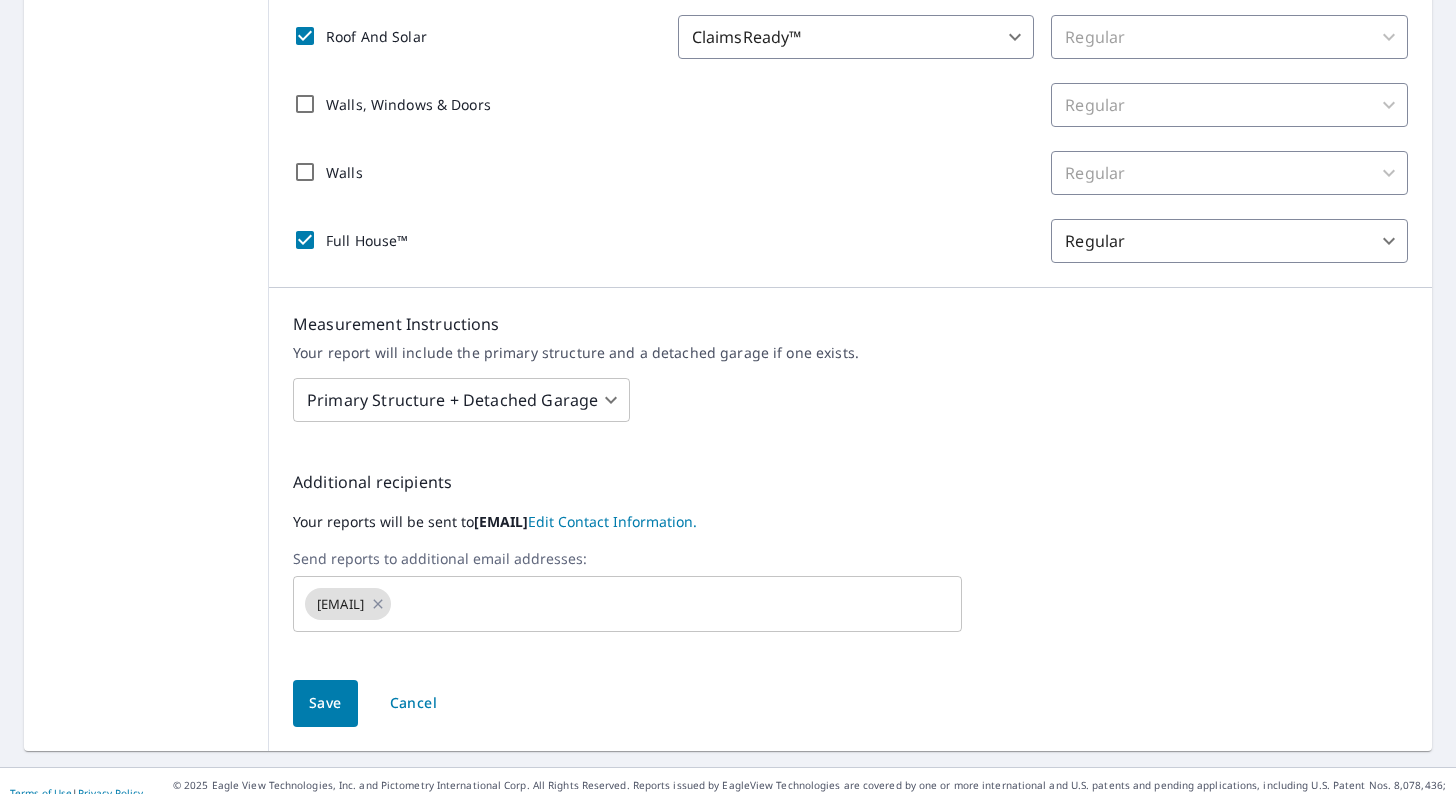scroll, scrollTop: 524, scrollLeft: 0, axis: vertical 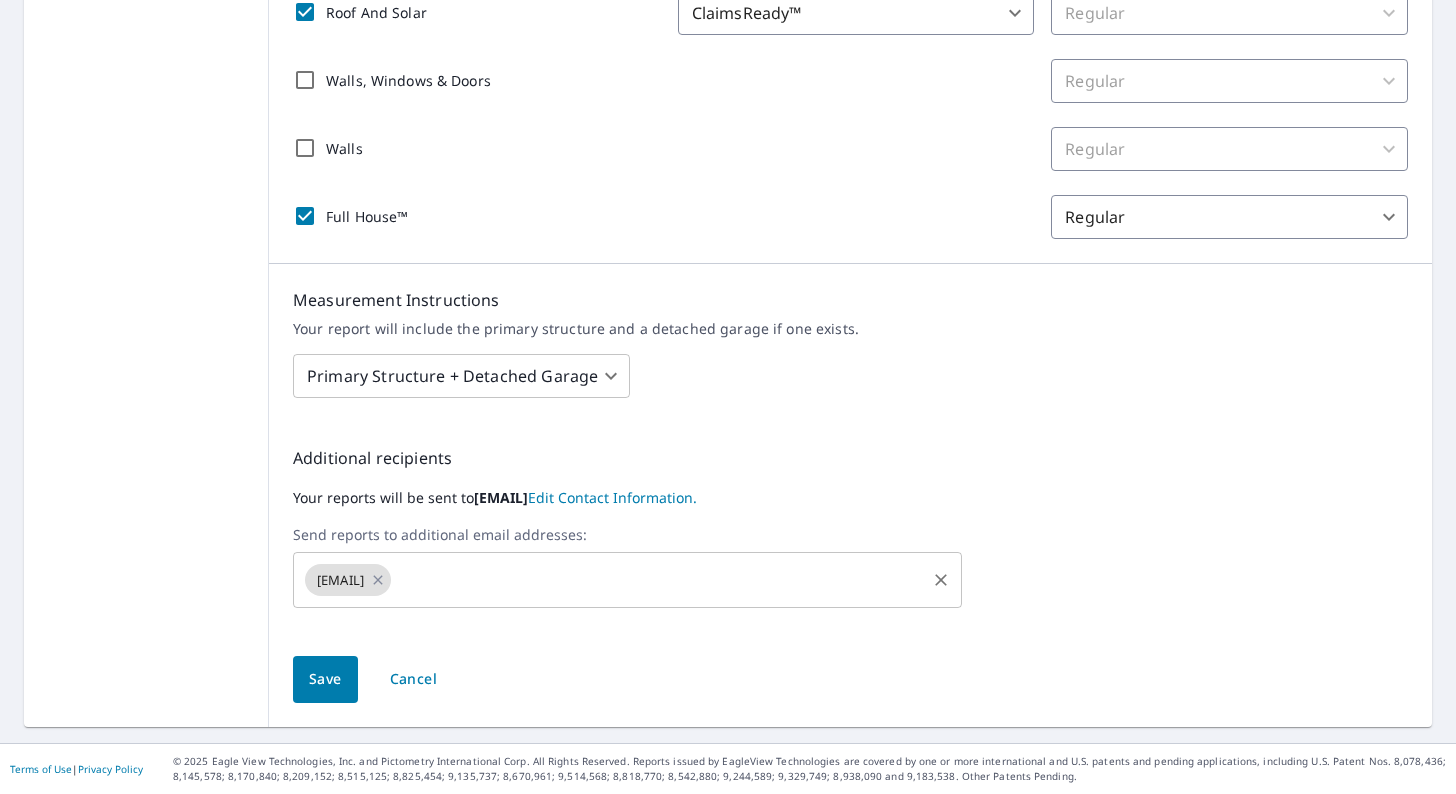 click 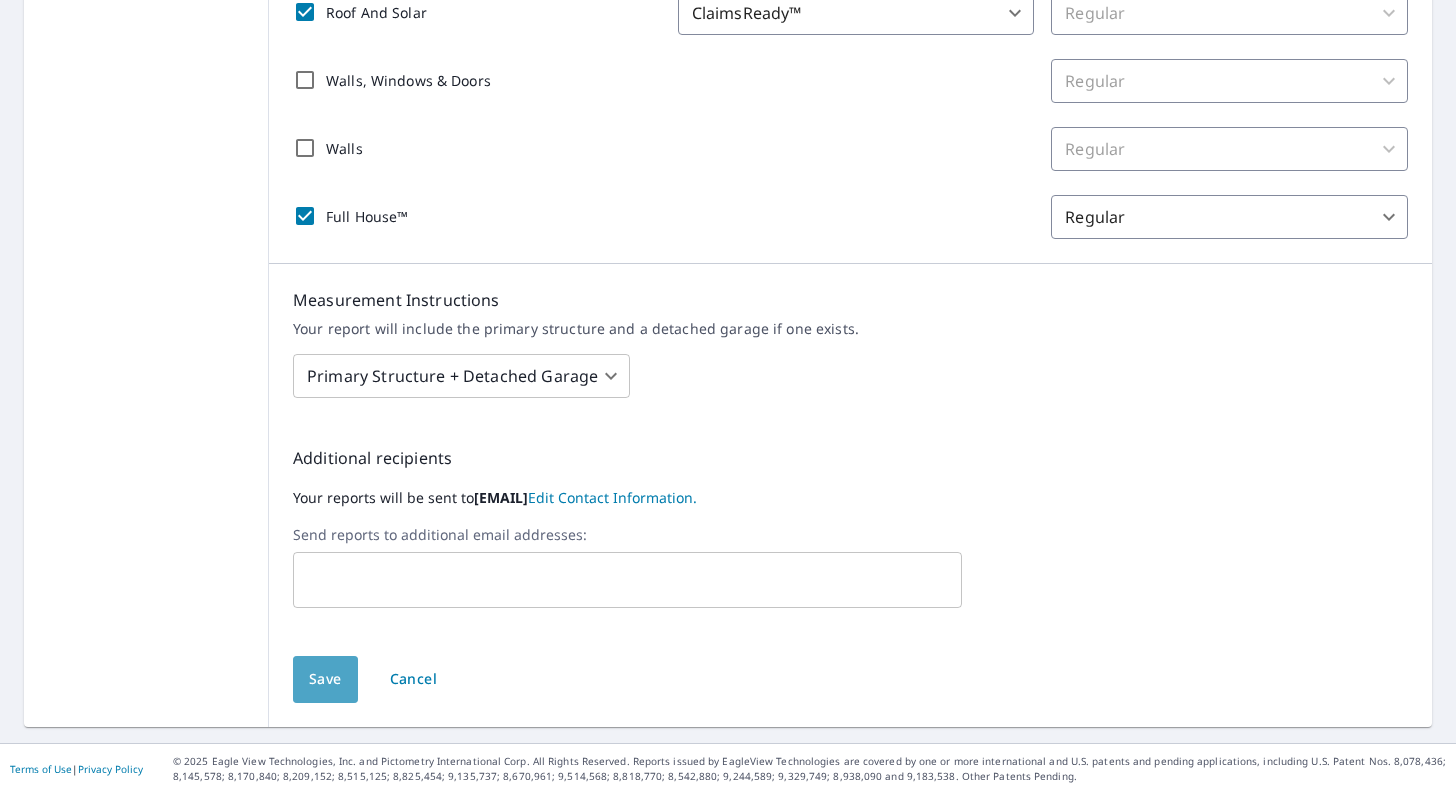 click on "Save" at bounding box center (325, 679) 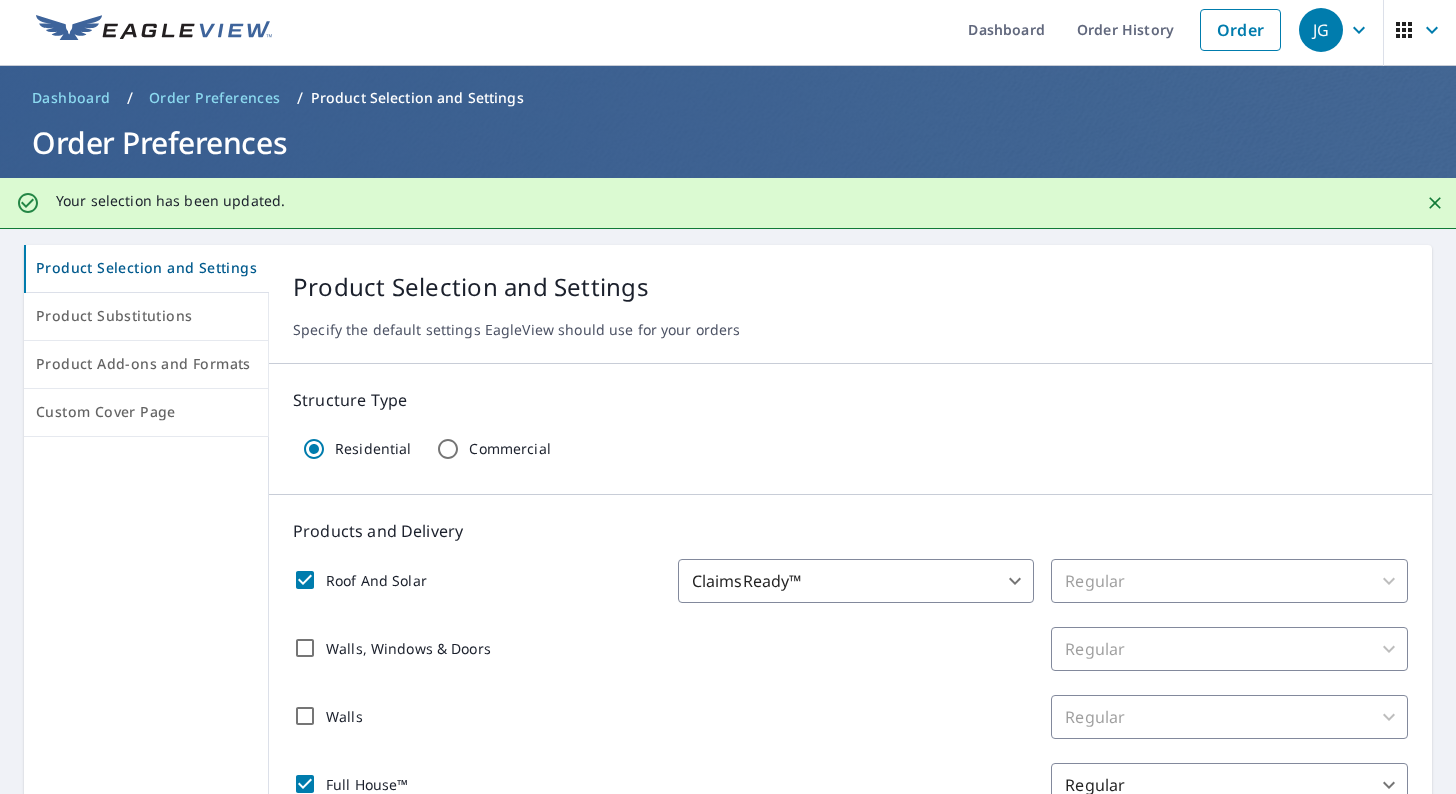 scroll, scrollTop: 0, scrollLeft: 0, axis: both 